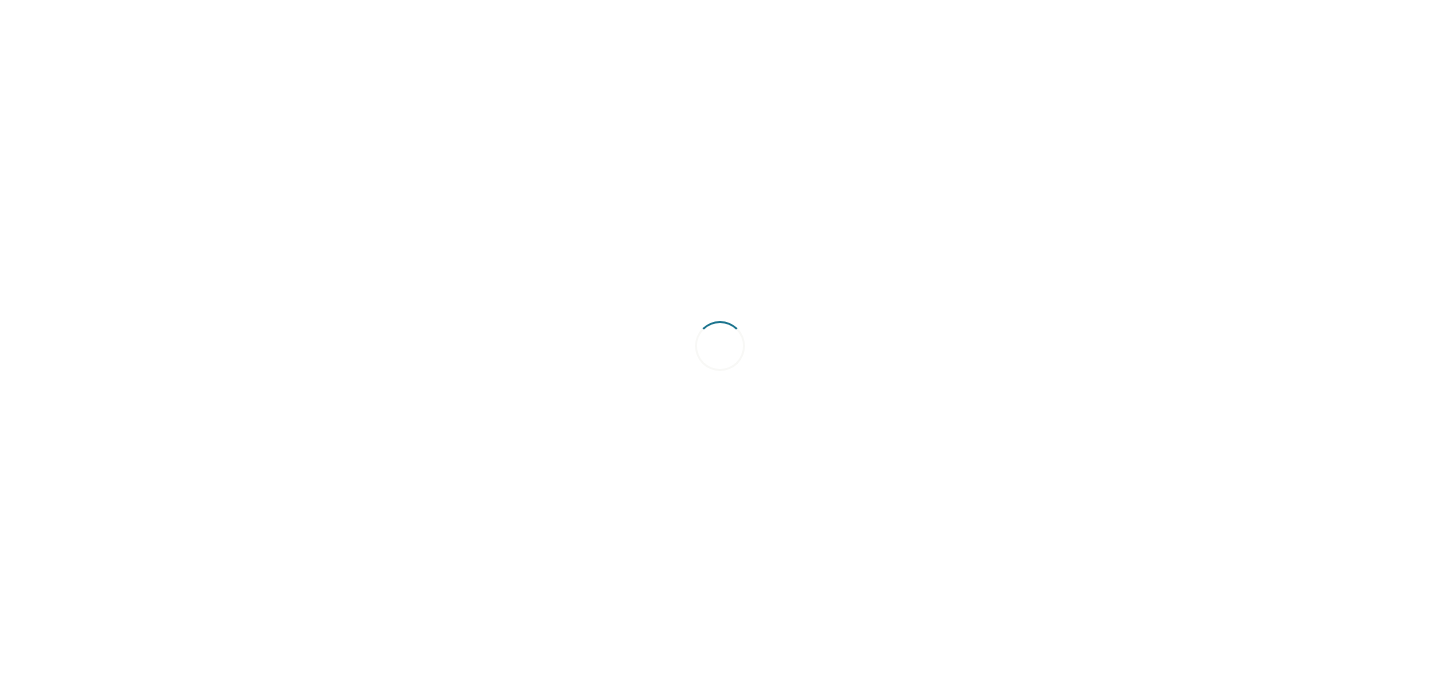 scroll, scrollTop: 0, scrollLeft: 0, axis: both 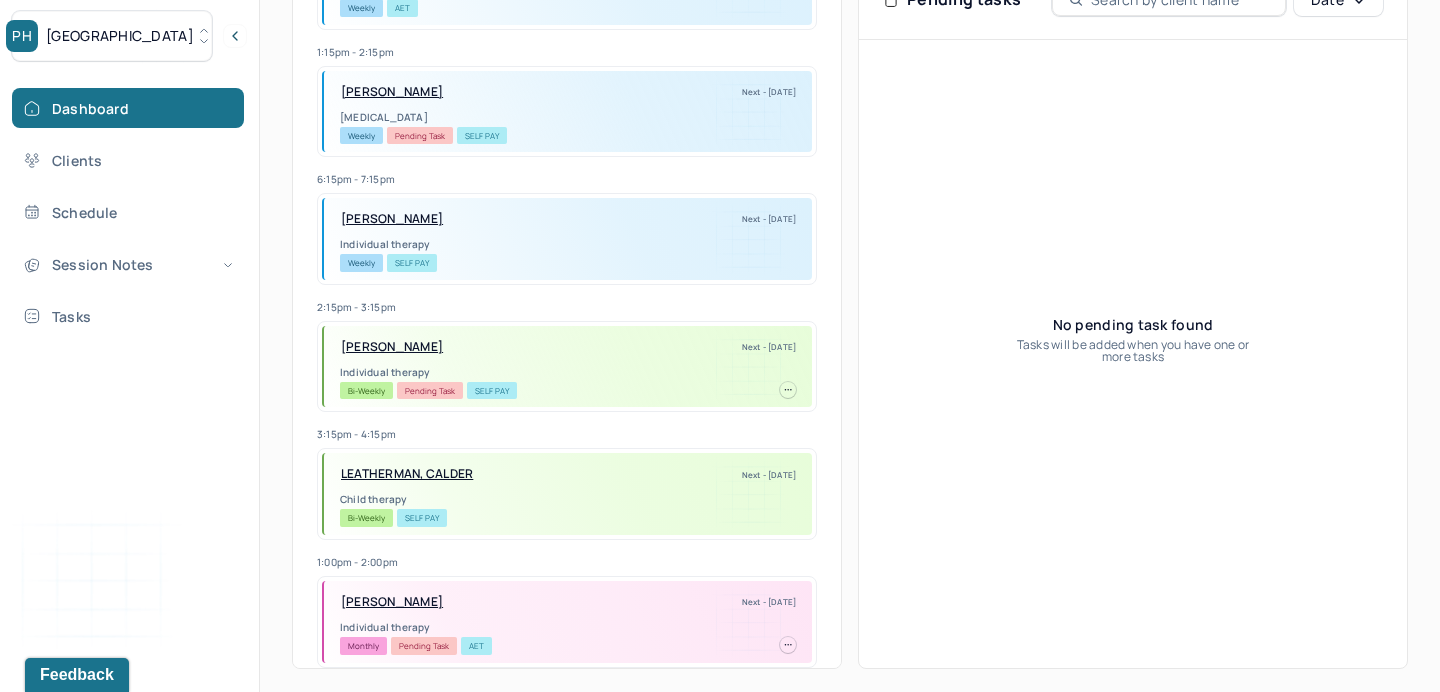 click on "[PERSON_NAME]" at bounding box center (392, 602) 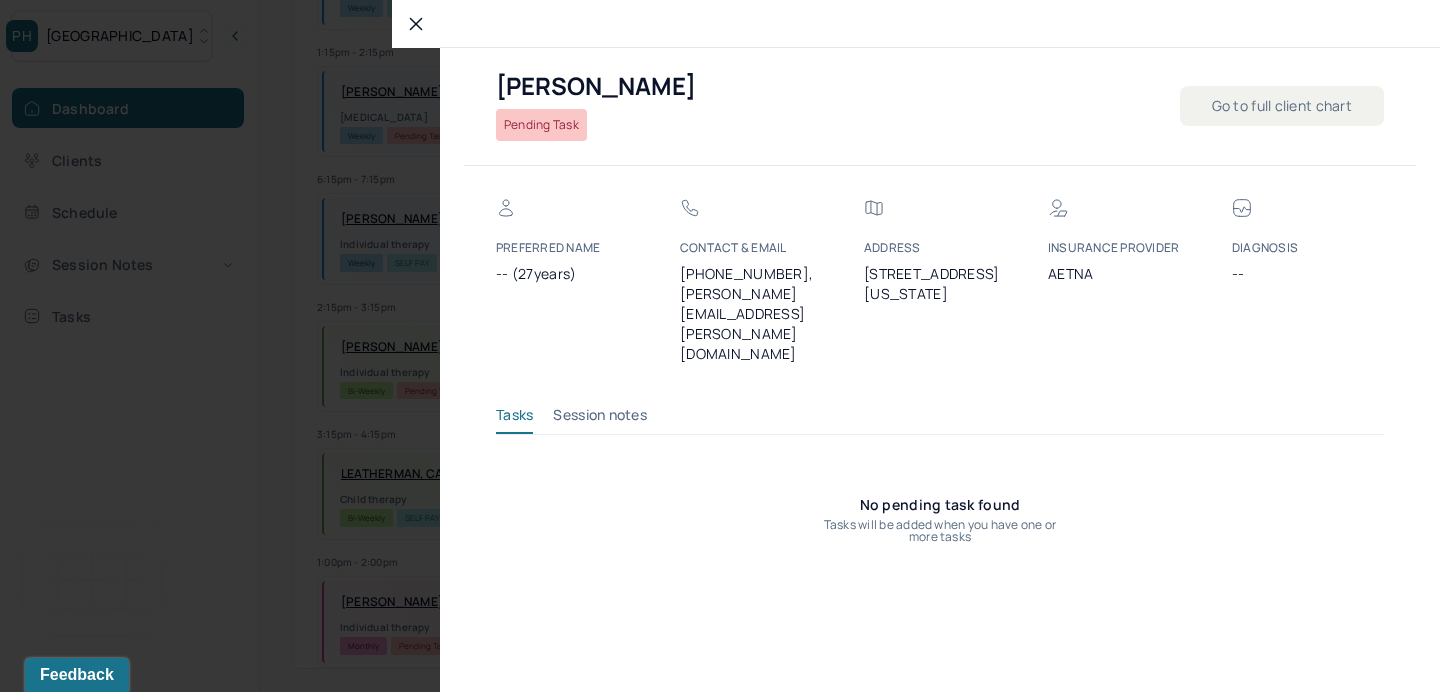 click on "Session notes" at bounding box center (600, 419) 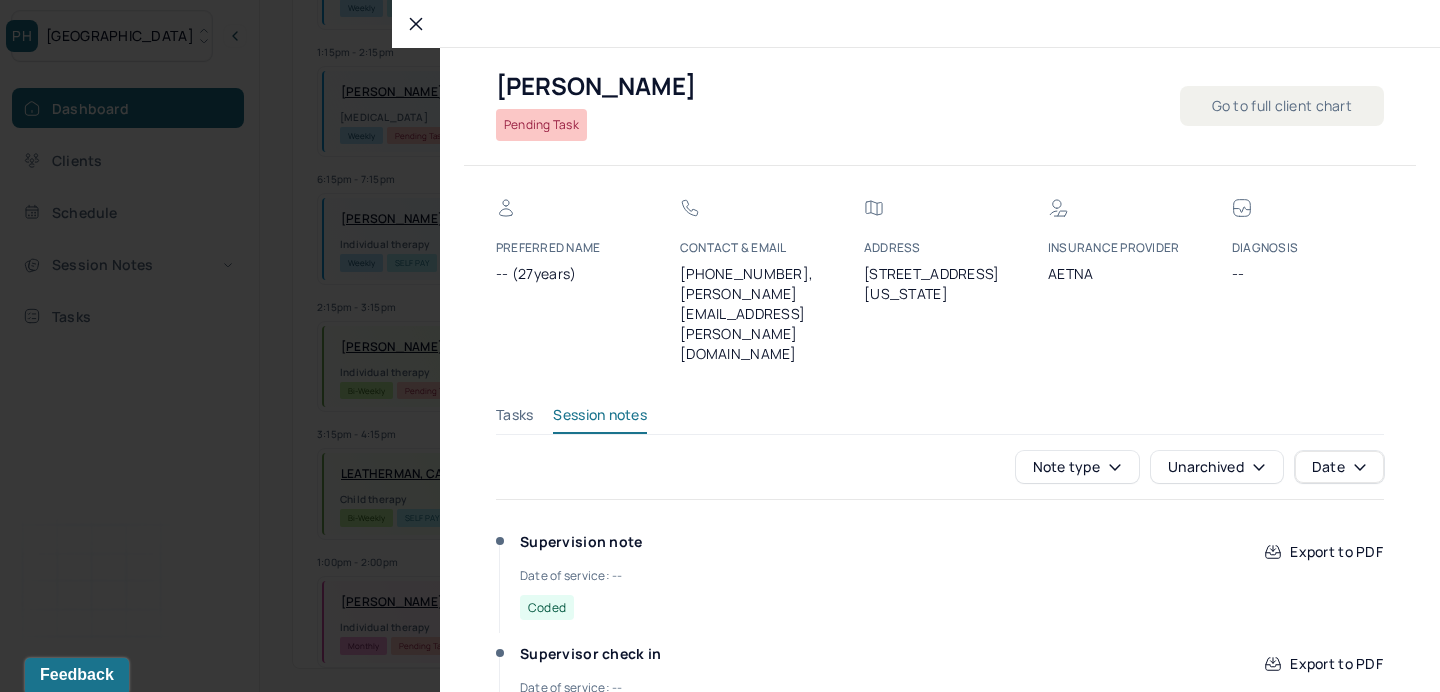 click on "Go to full client chart" at bounding box center (1282, 106) 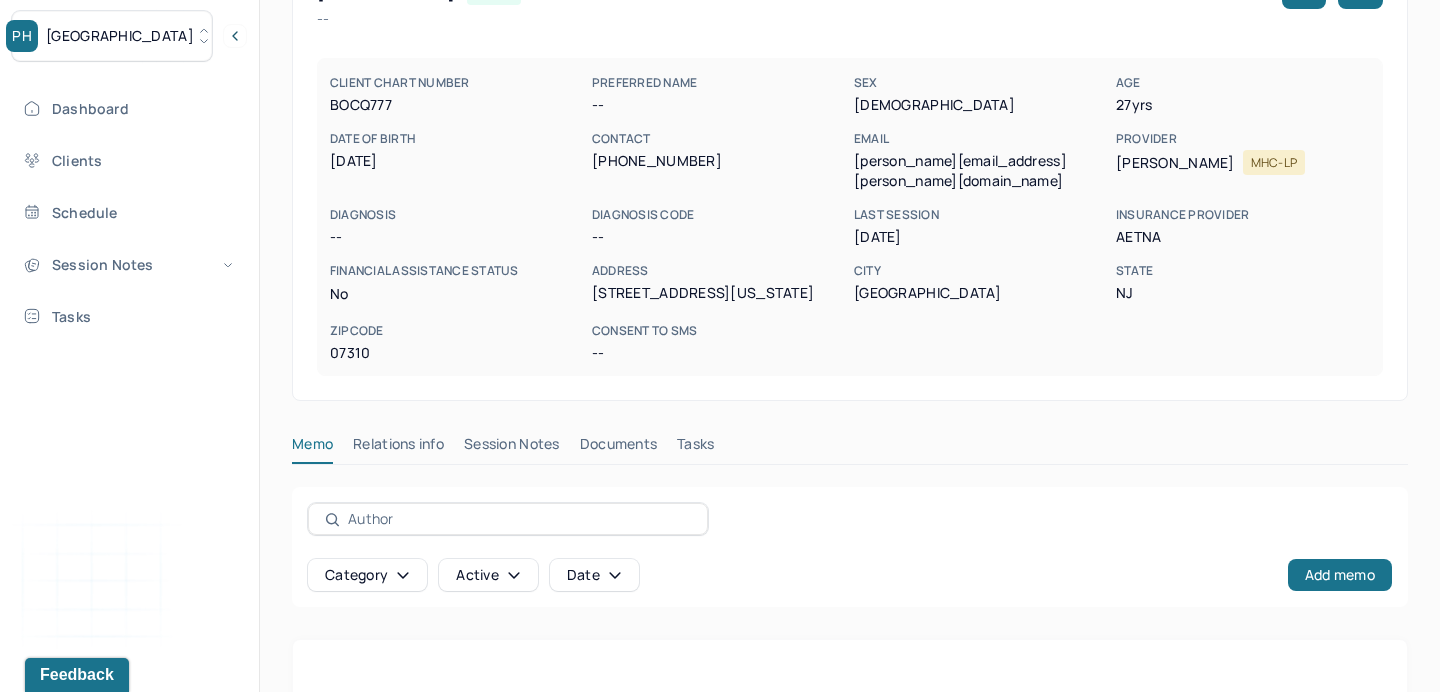 click on "Session Notes" at bounding box center [512, 448] 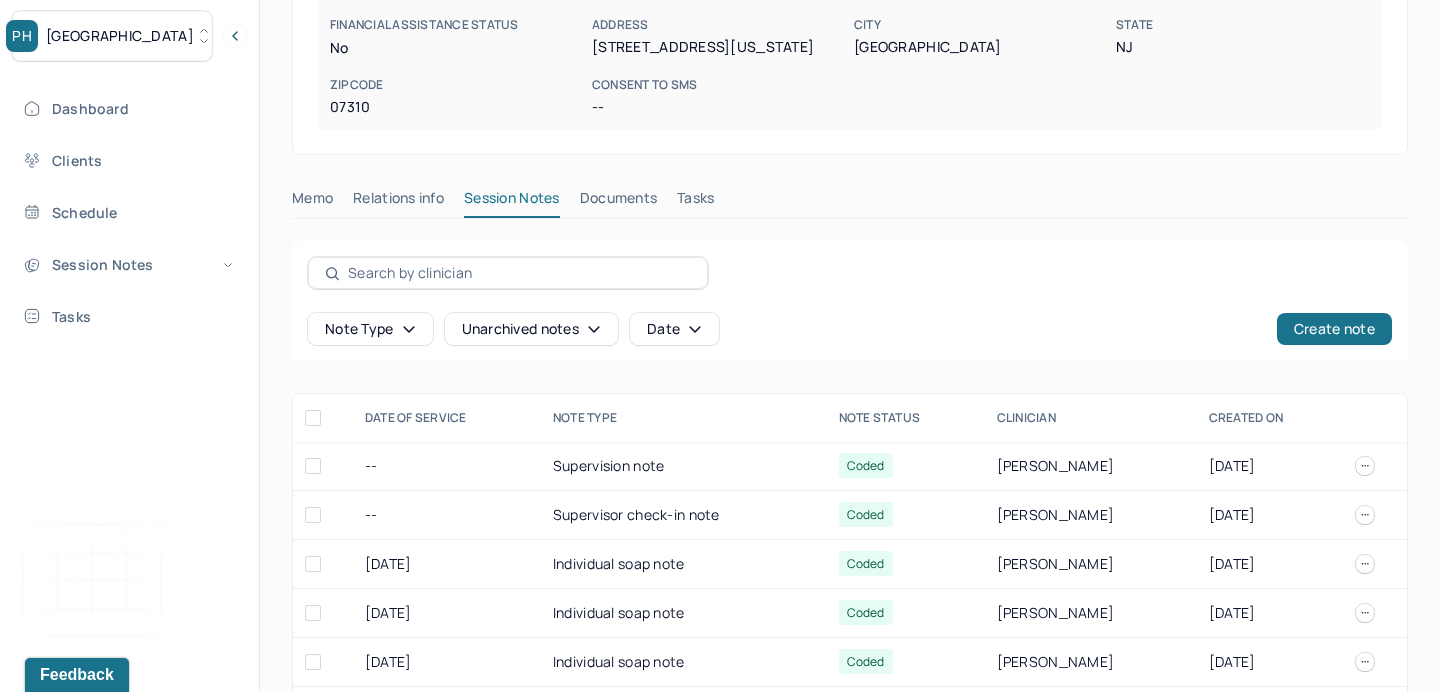 scroll, scrollTop: 475, scrollLeft: 0, axis: vertical 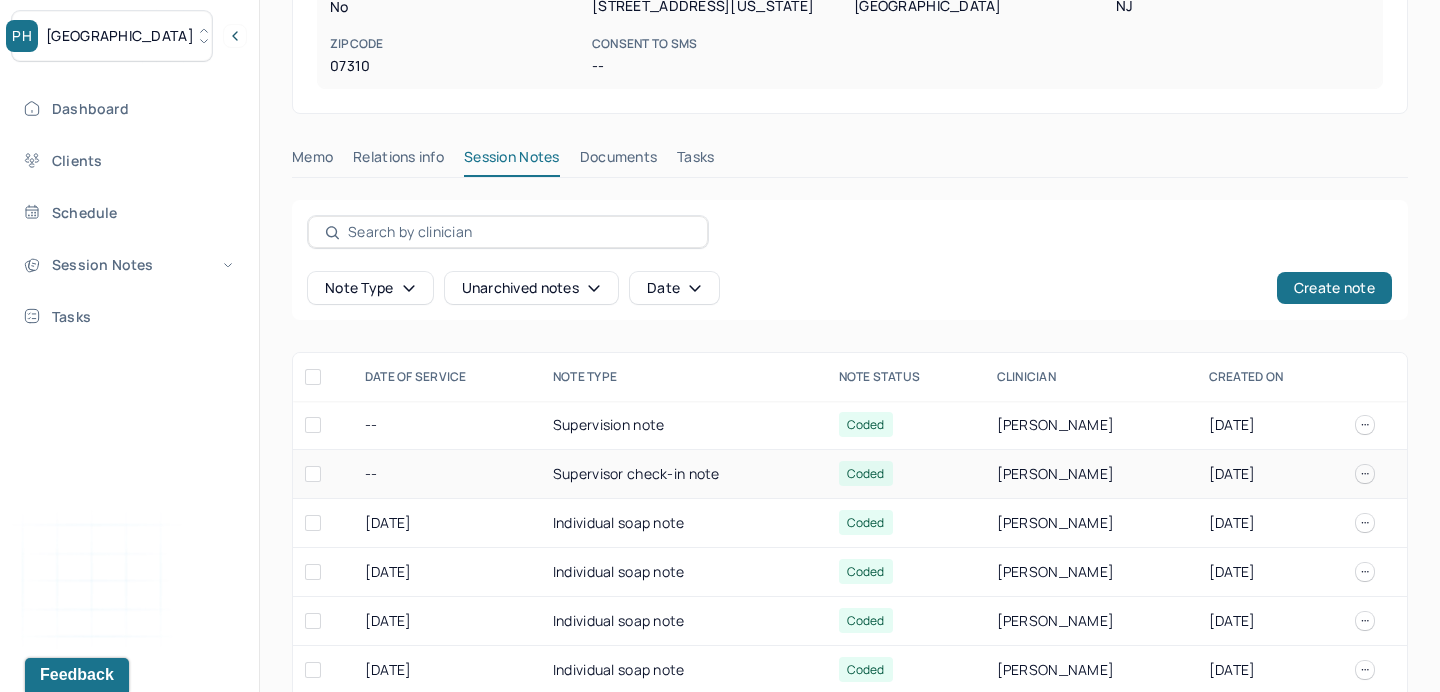 click on "Supervisor check-in note" at bounding box center (684, 474) 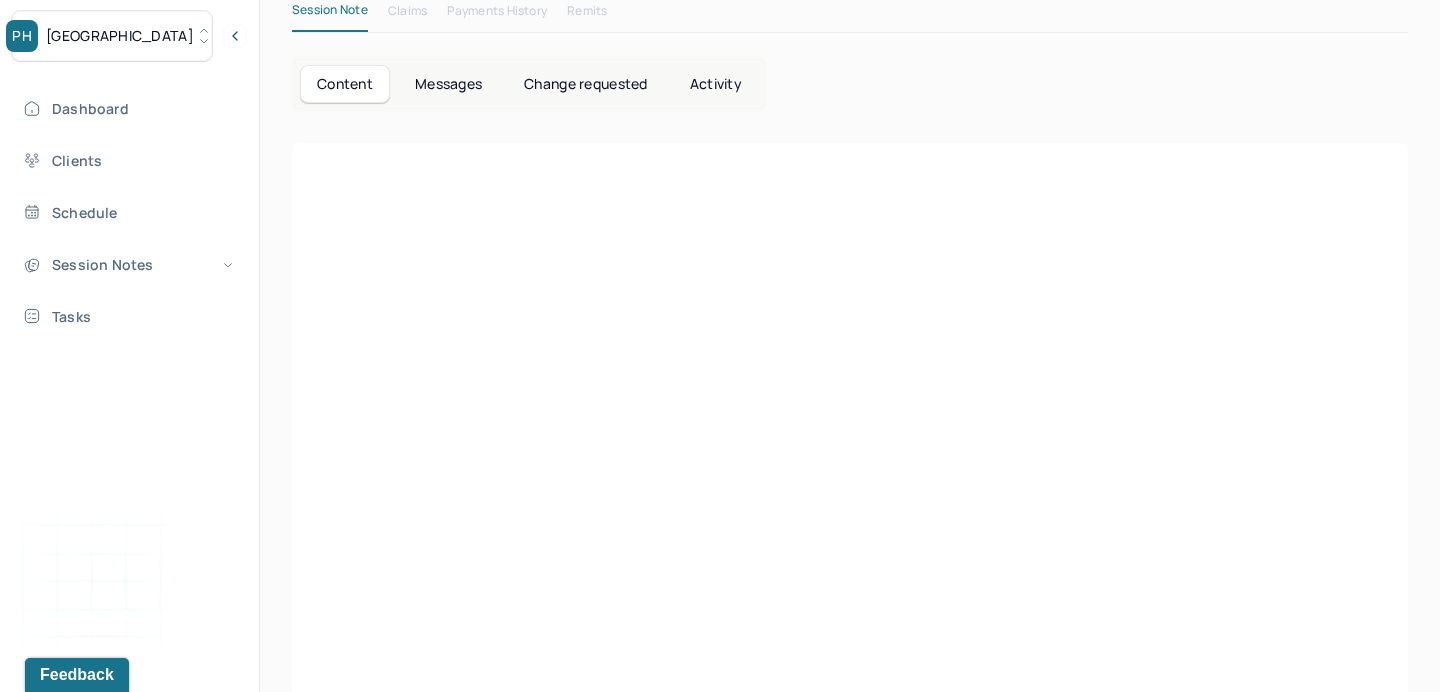 scroll, scrollTop: 282, scrollLeft: 0, axis: vertical 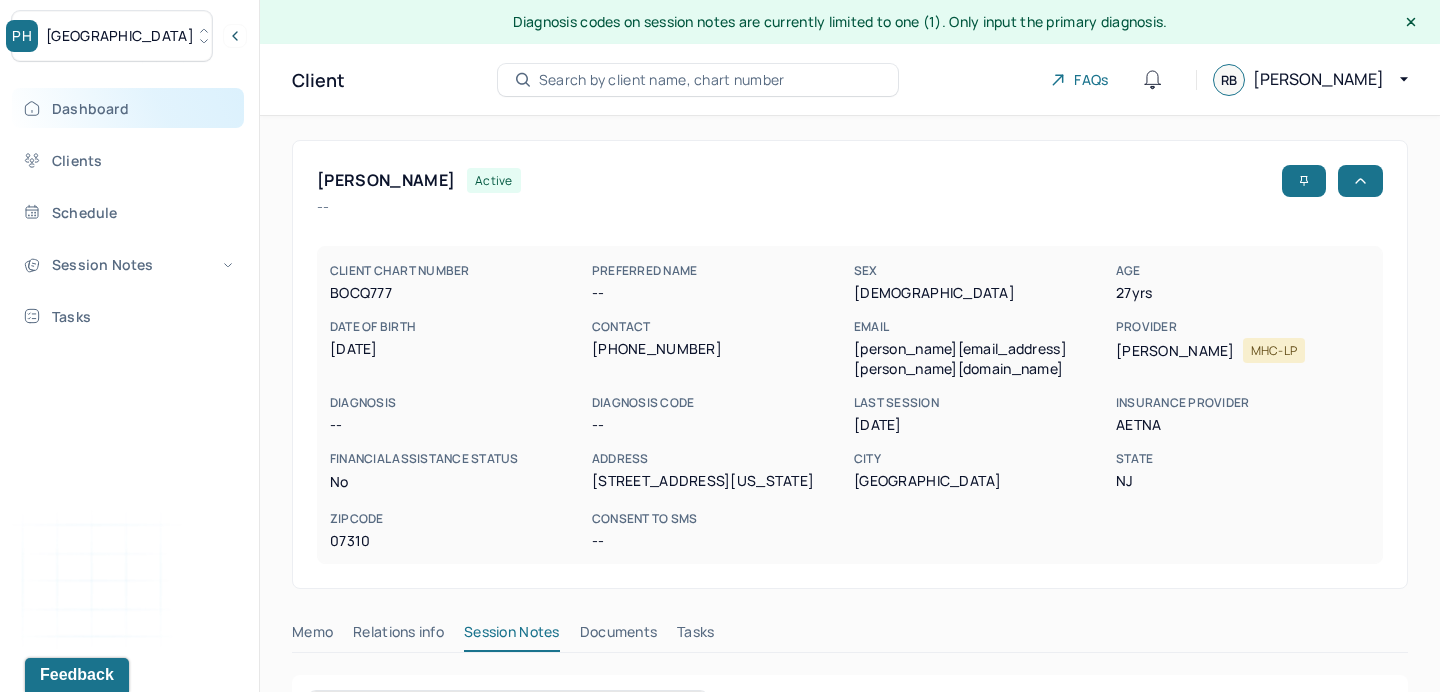click on "Dashboard" at bounding box center (128, 108) 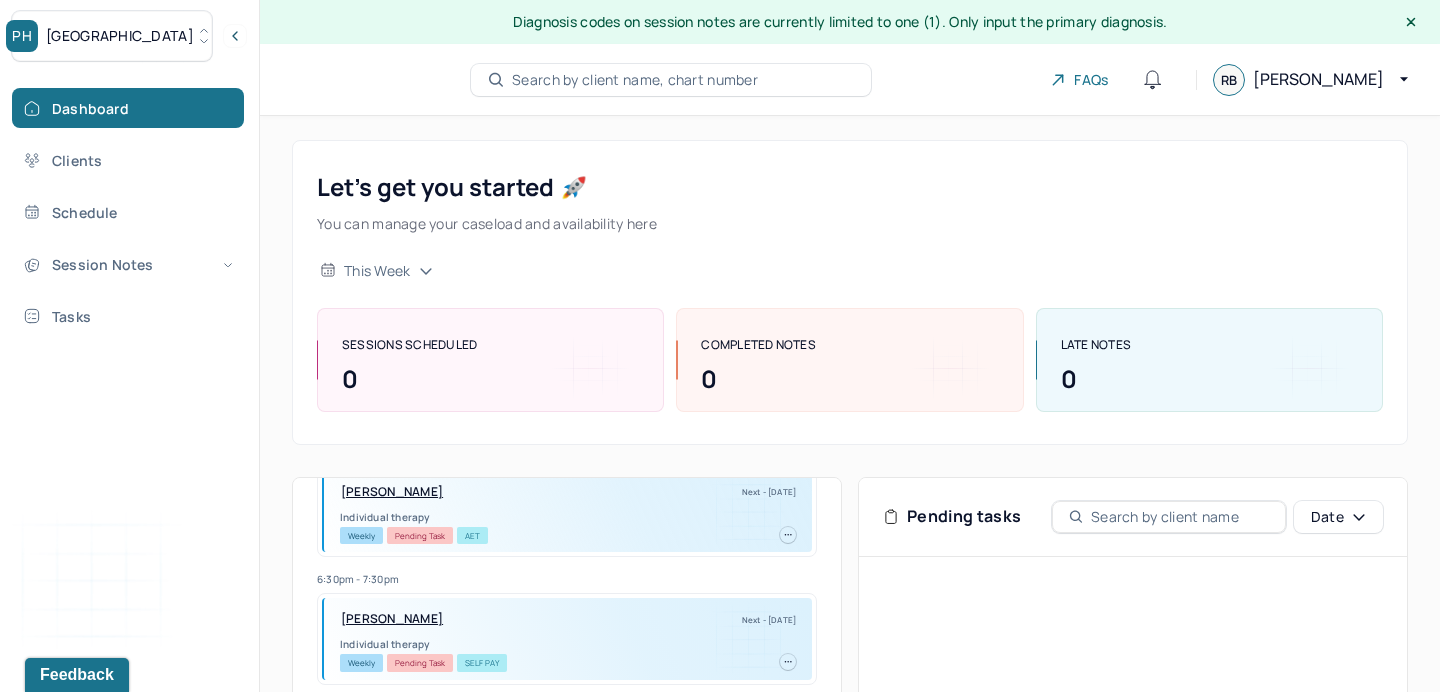 scroll, scrollTop: 0, scrollLeft: 0, axis: both 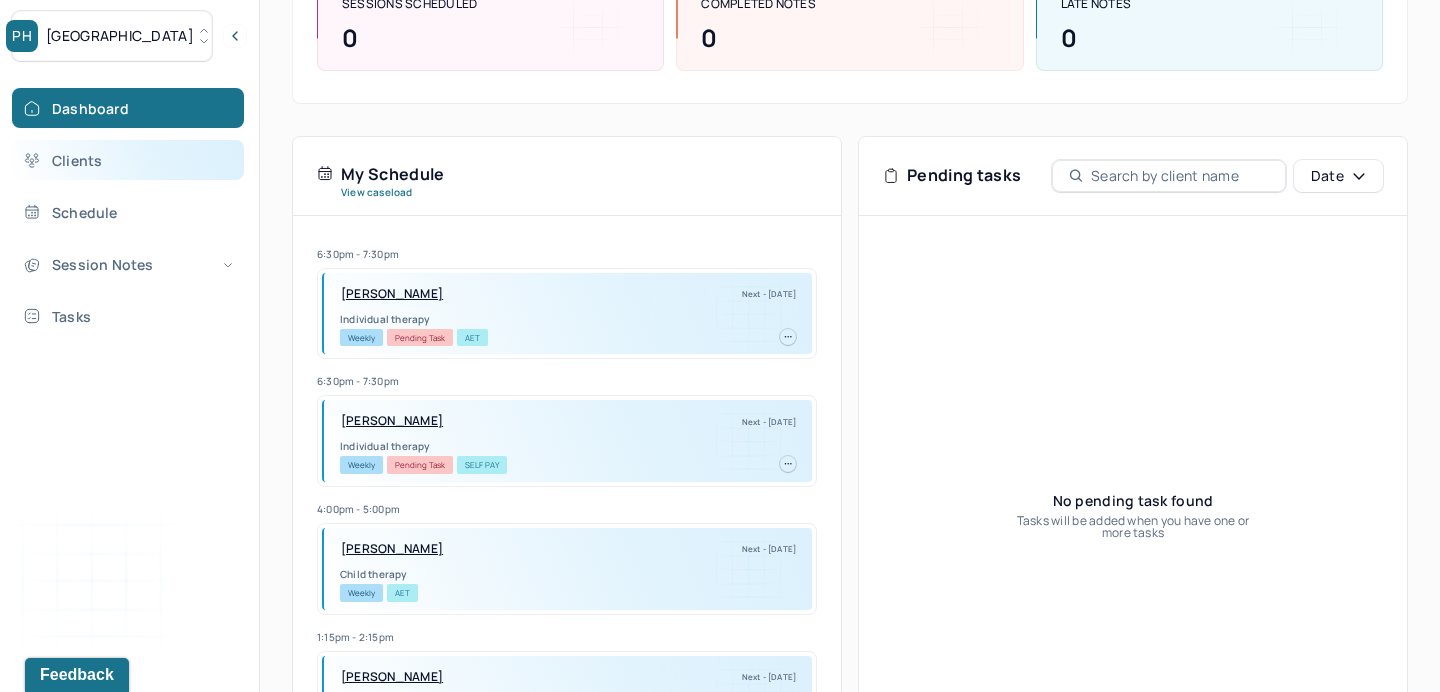click on "Clients" at bounding box center (128, 160) 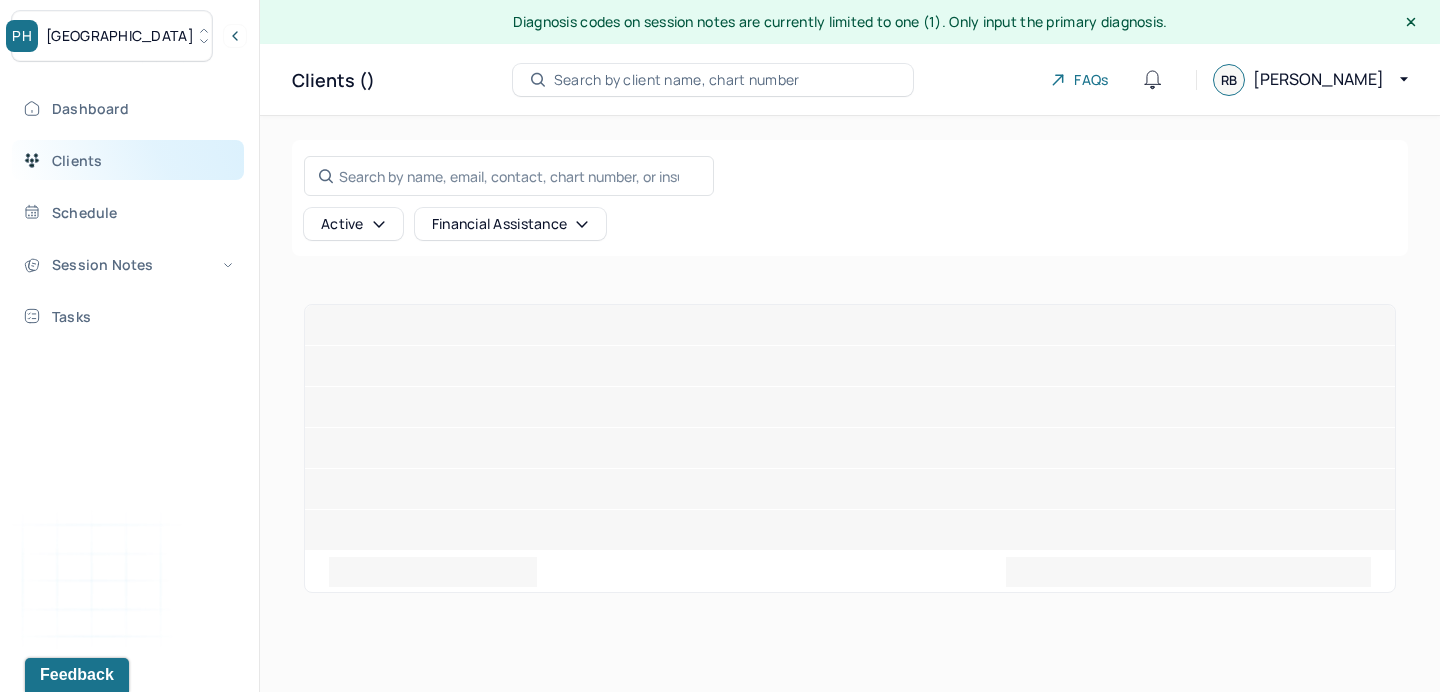 scroll, scrollTop: 0, scrollLeft: 0, axis: both 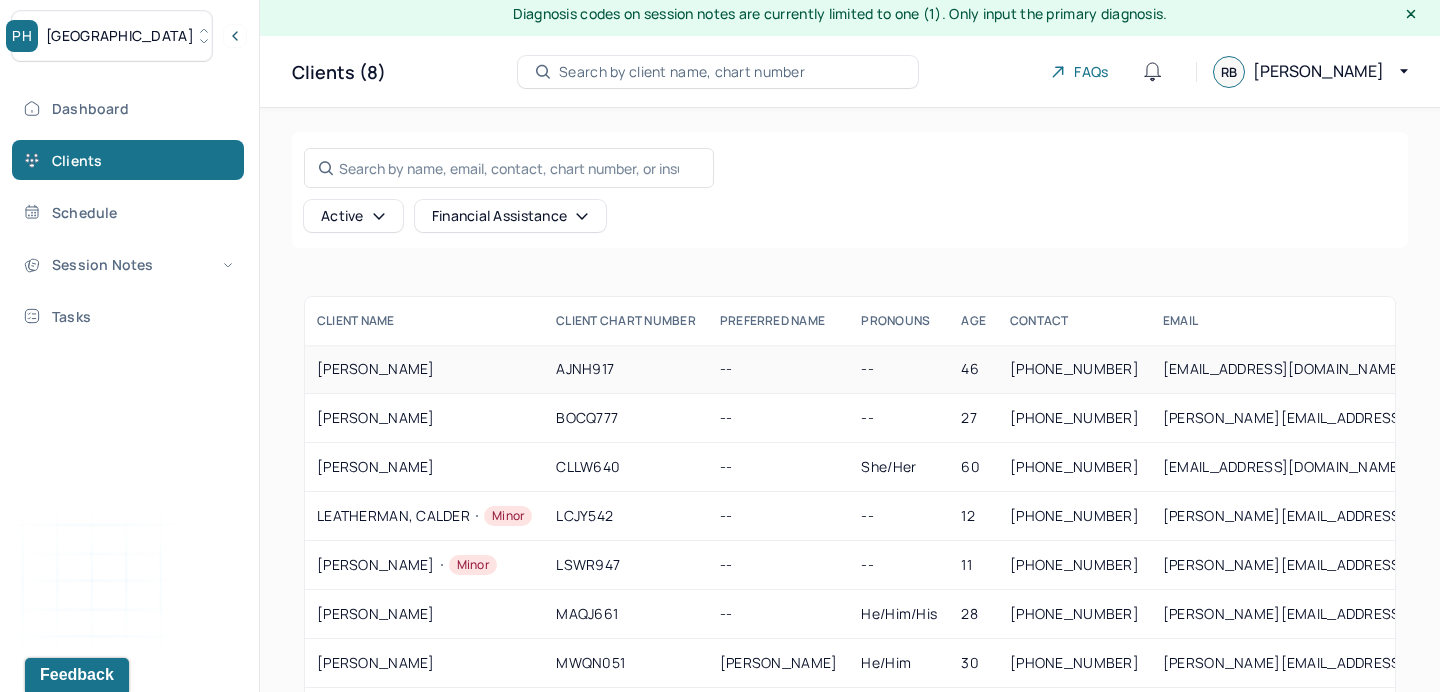 click on "AJNH917" at bounding box center (626, 369) 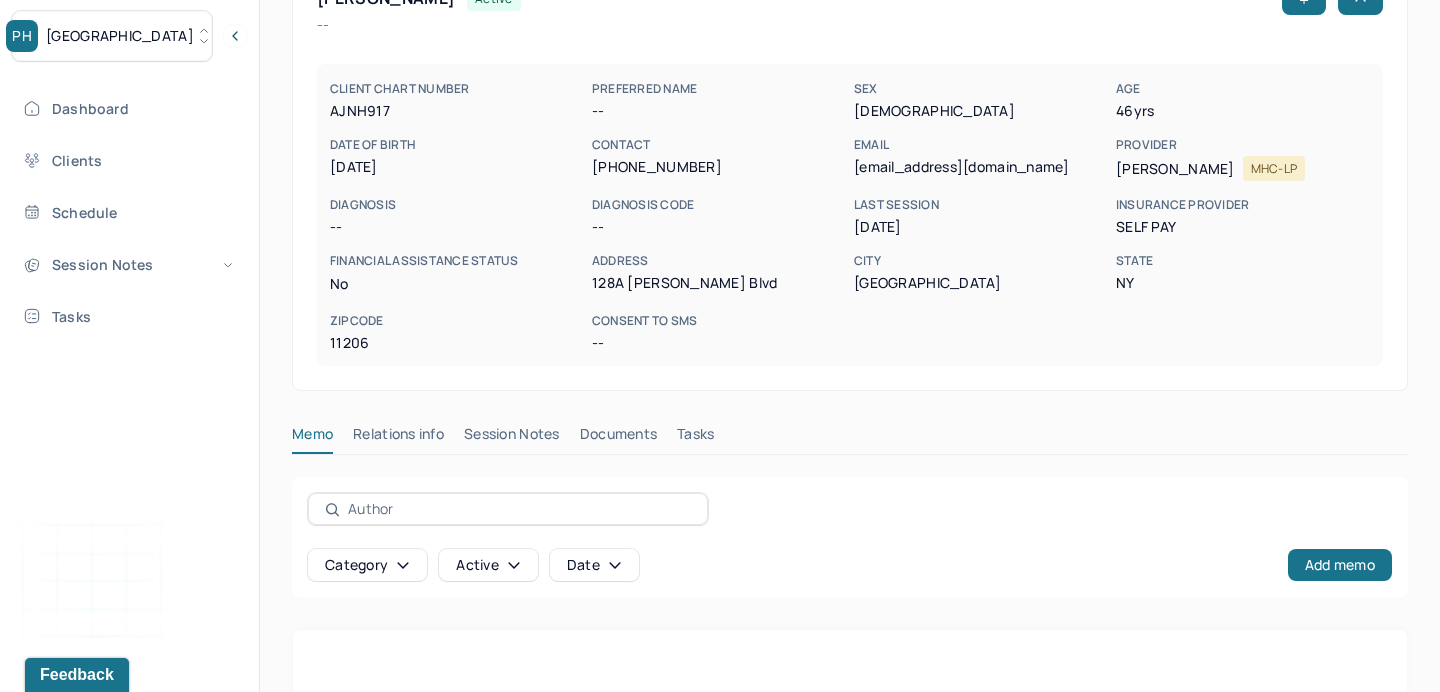 click on "Session Notes" at bounding box center [512, 438] 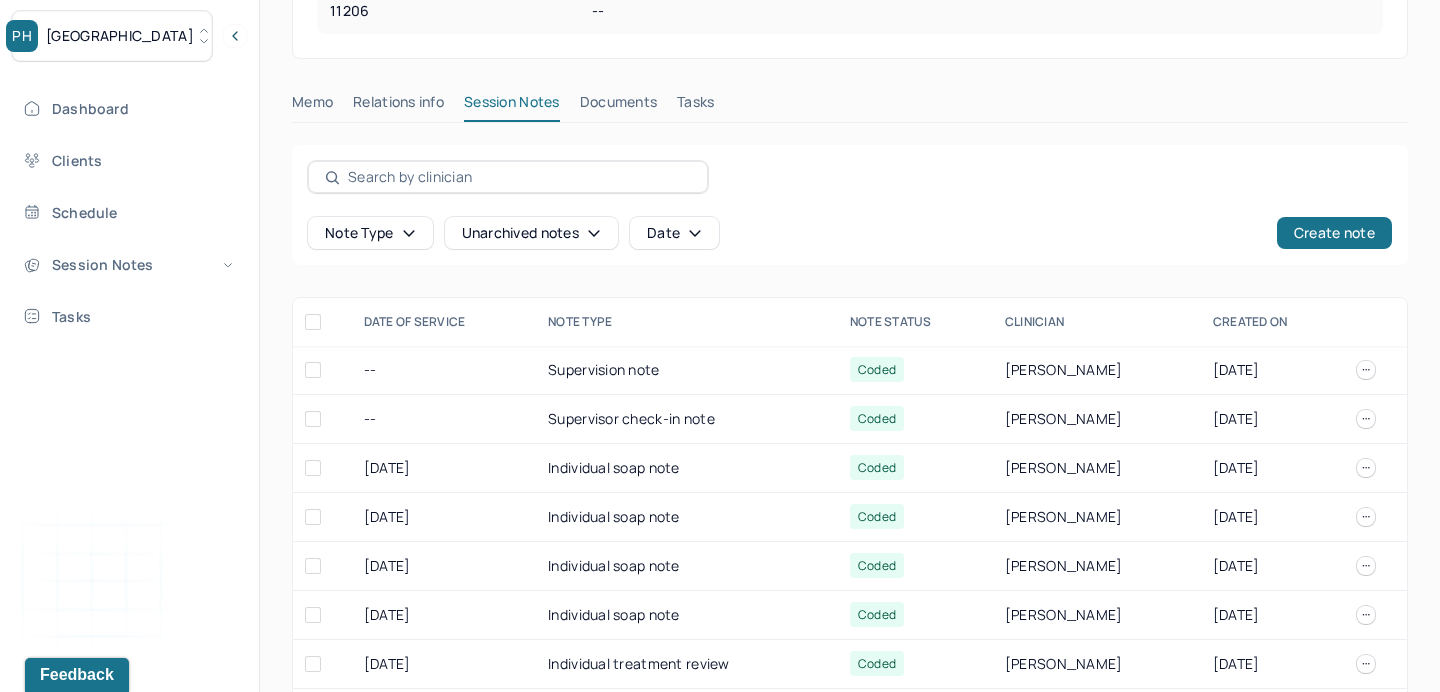 scroll, scrollTop: 697, scrollLeft: 0, axis: vertical 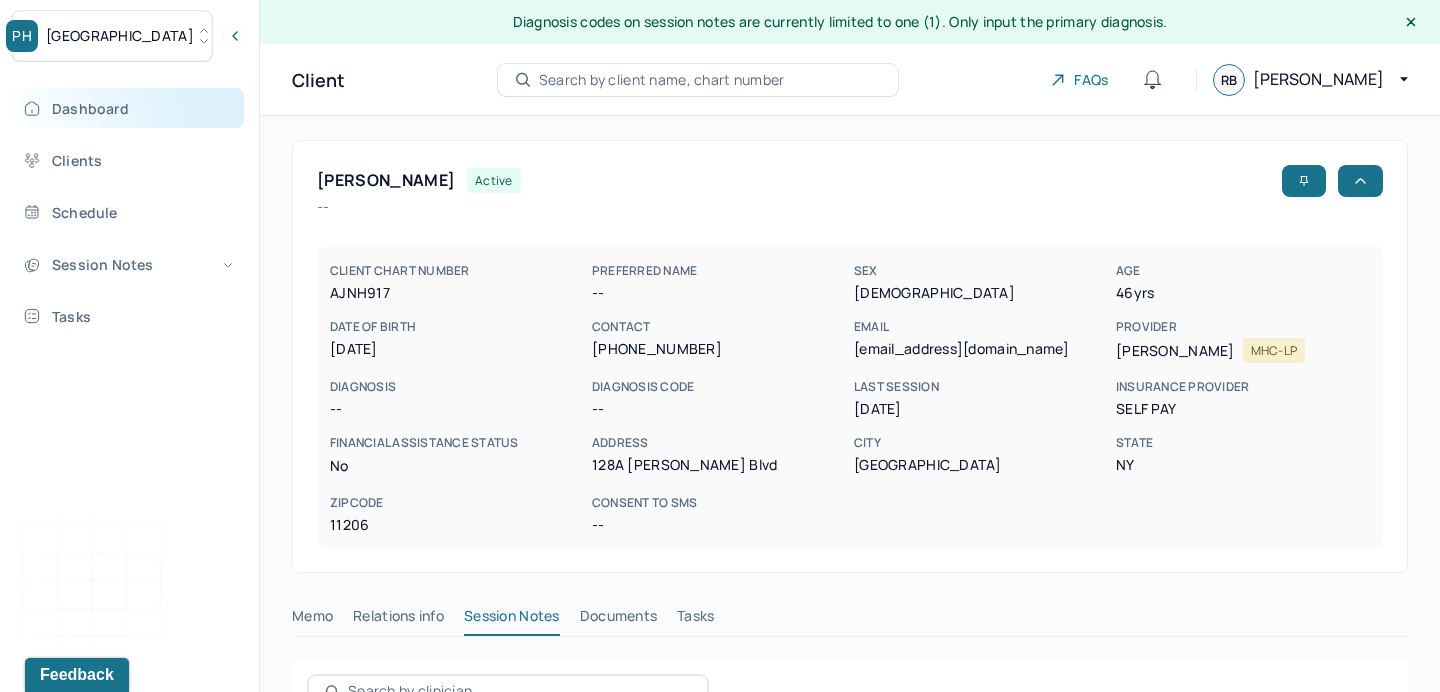 click on "Dashboard" at bounding box center [128, 108] 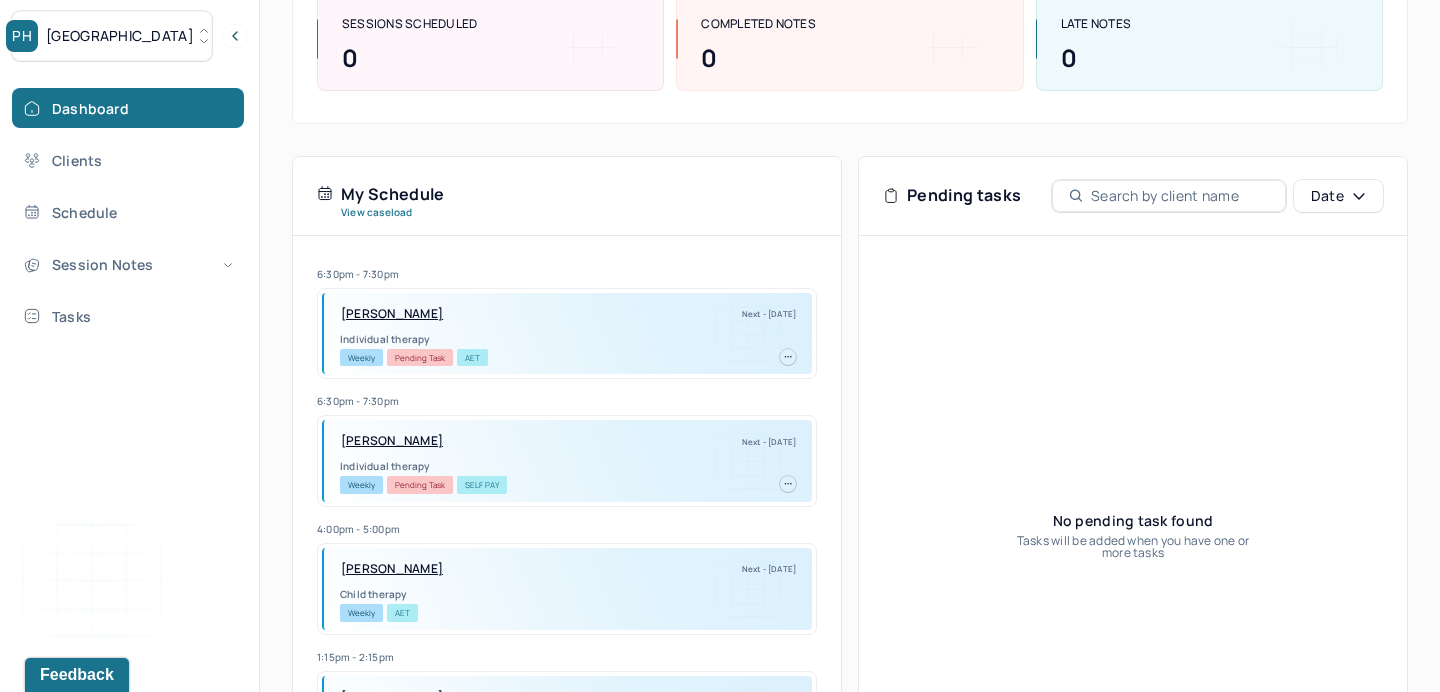 scroll, scrollTop: 0, scrollLeft: 0, axis: both 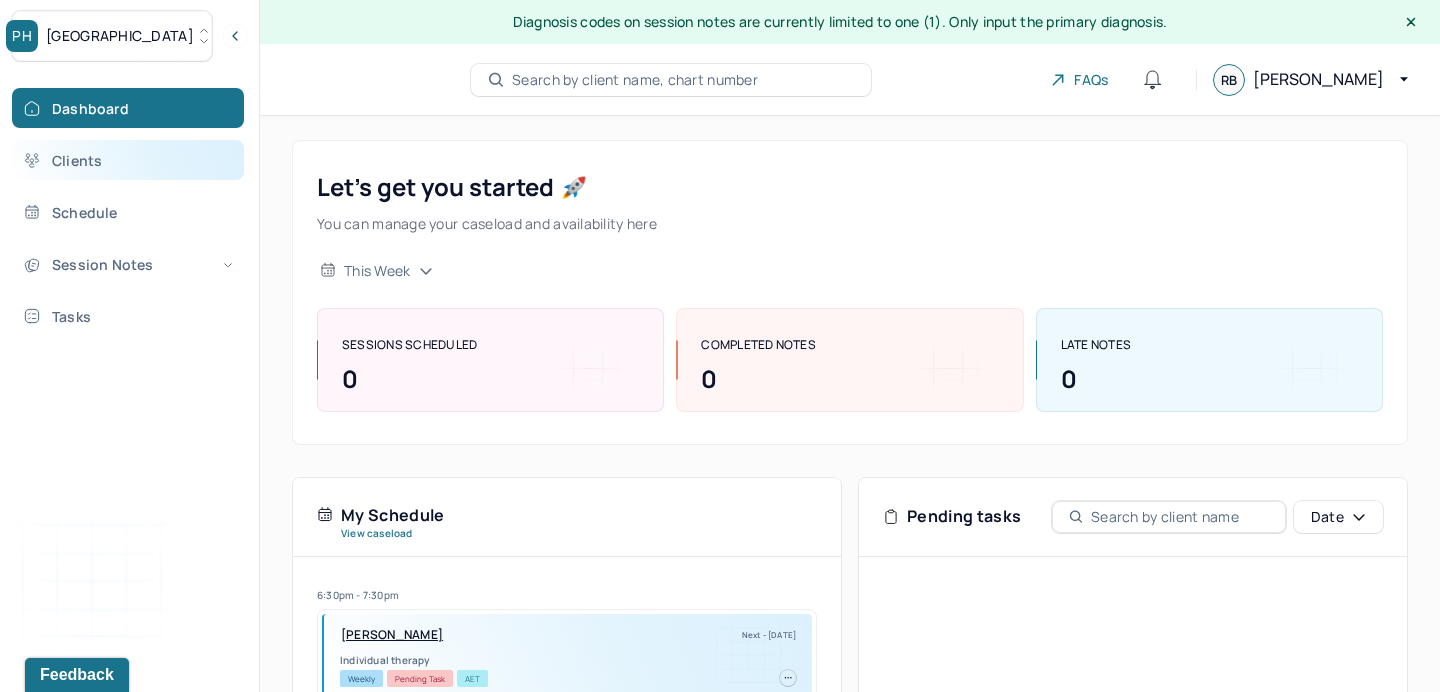 click on "Clients" at bounding box center [128, 160] 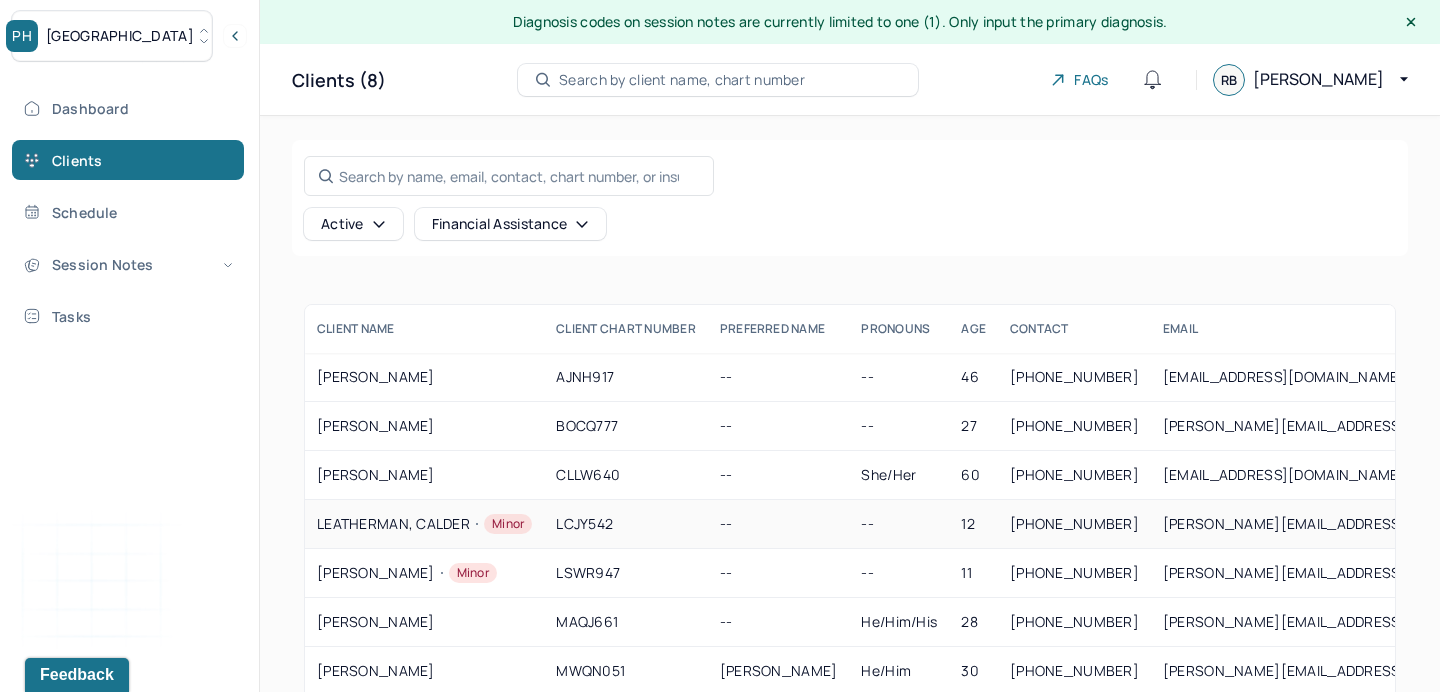 click on "LEATHERMAN, CALDER Minor" at bounding box center (424, 524) 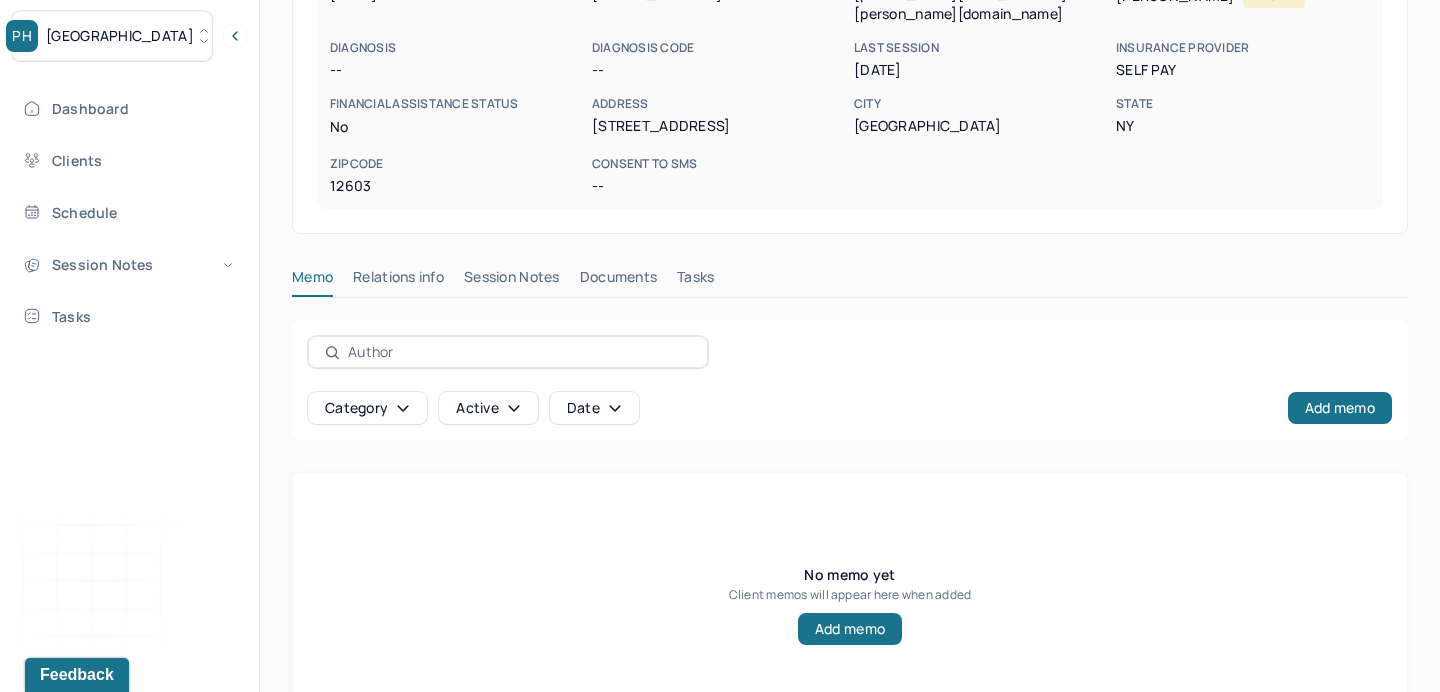 scroll, scrollTop: 409, scrollLeft: 0, axis: vertical 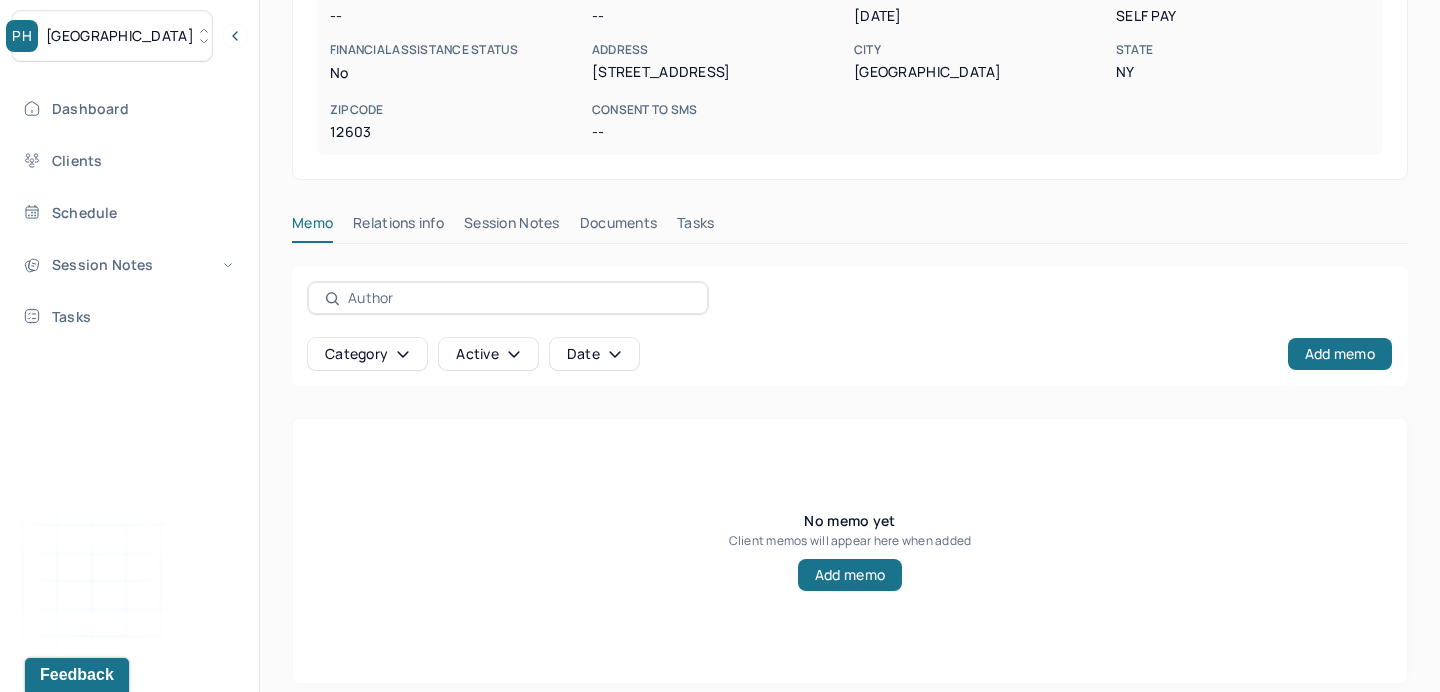 click on "Session Notes" at bounding box center [512, 227] 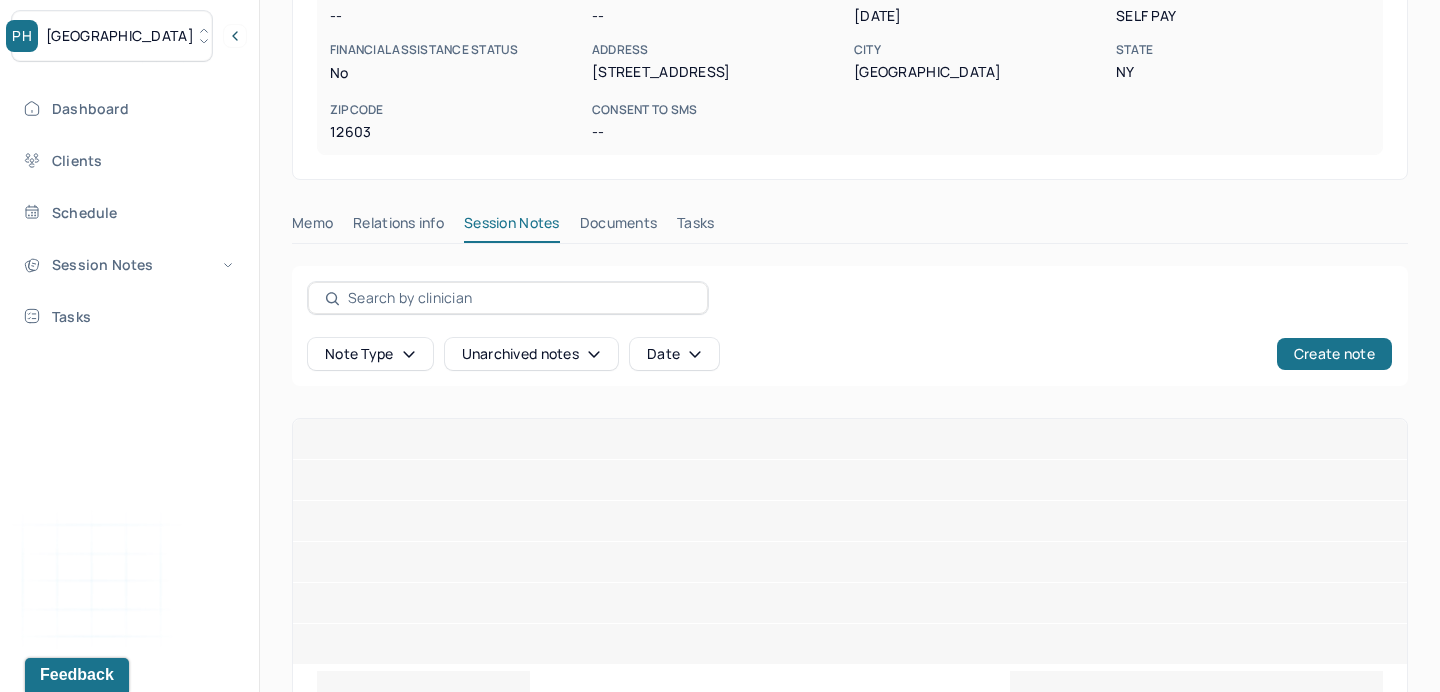 scroll, scrollTop: 697, scrollLeft: 0, axis: vertical 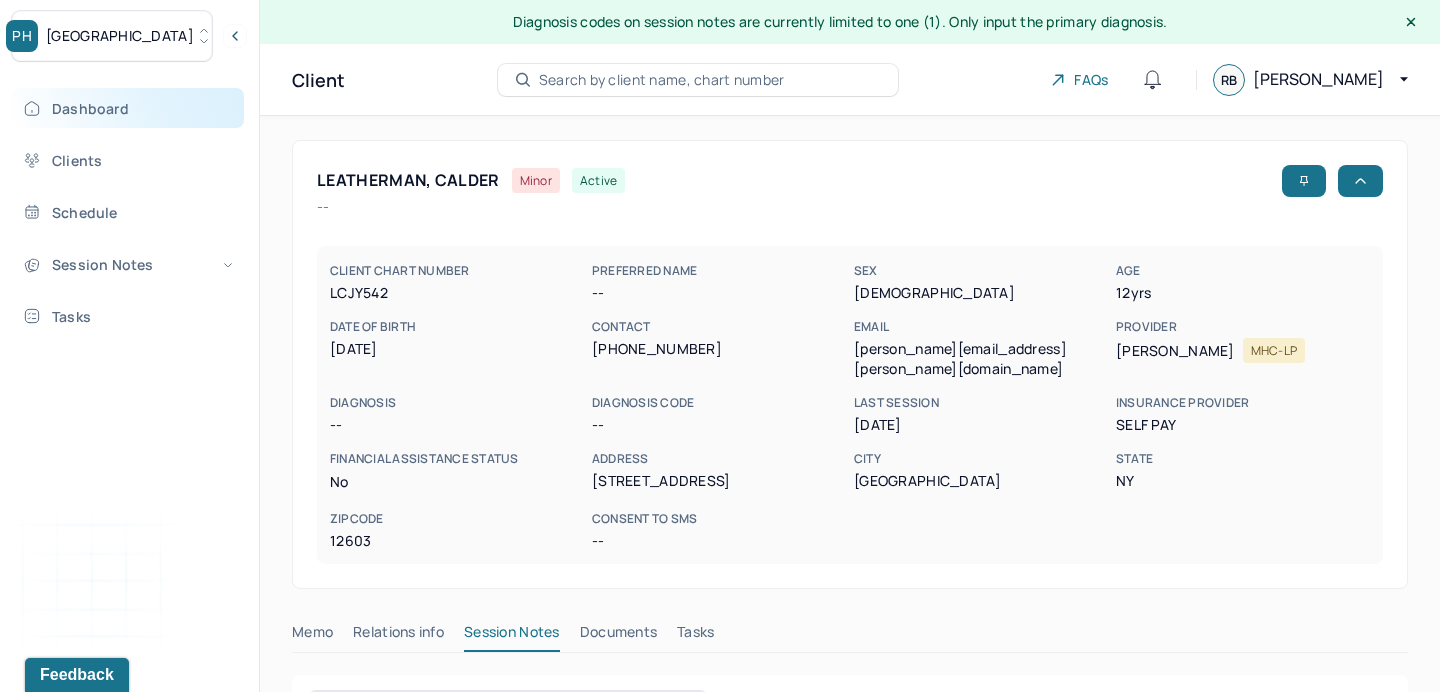click on "Dashboard Clients Schedule Session Notes Tasks" at bounding box center [129, 212] 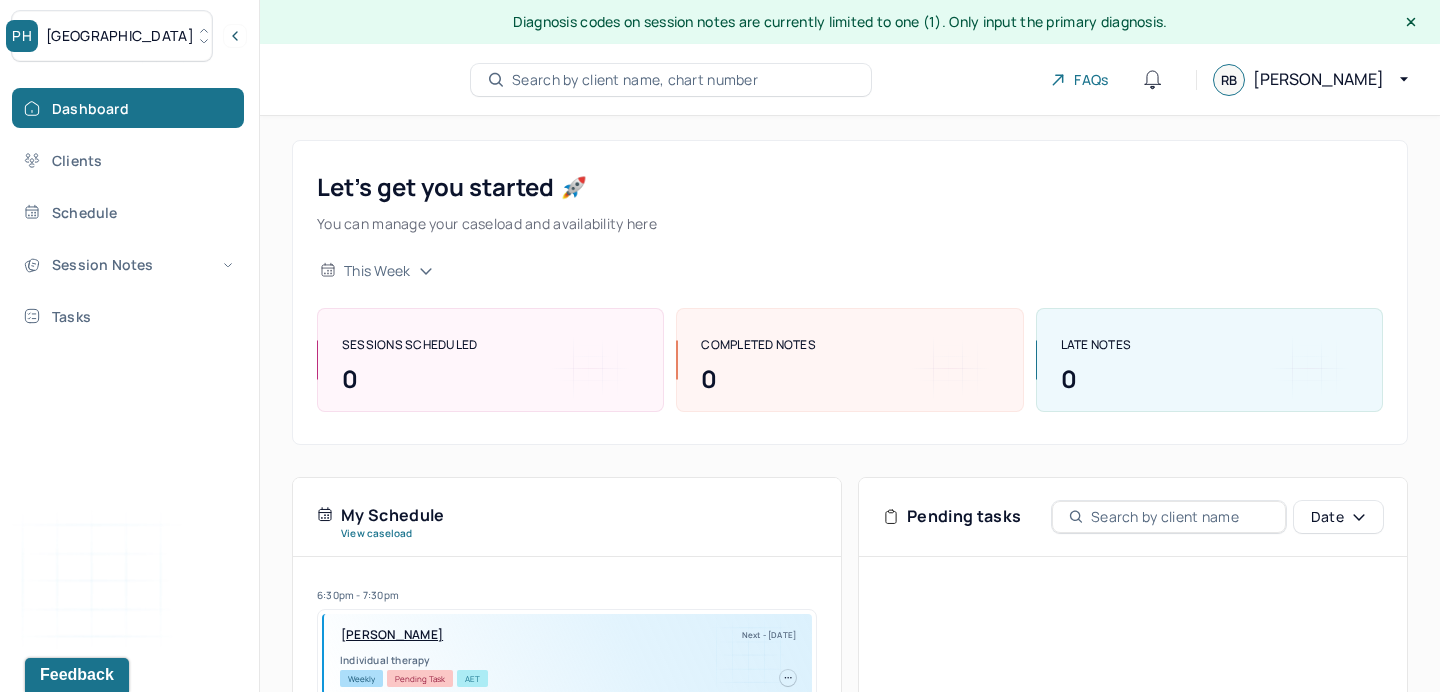 click on "[GEOGRAPHIC_DATA]" at bounding box center [120, 36] 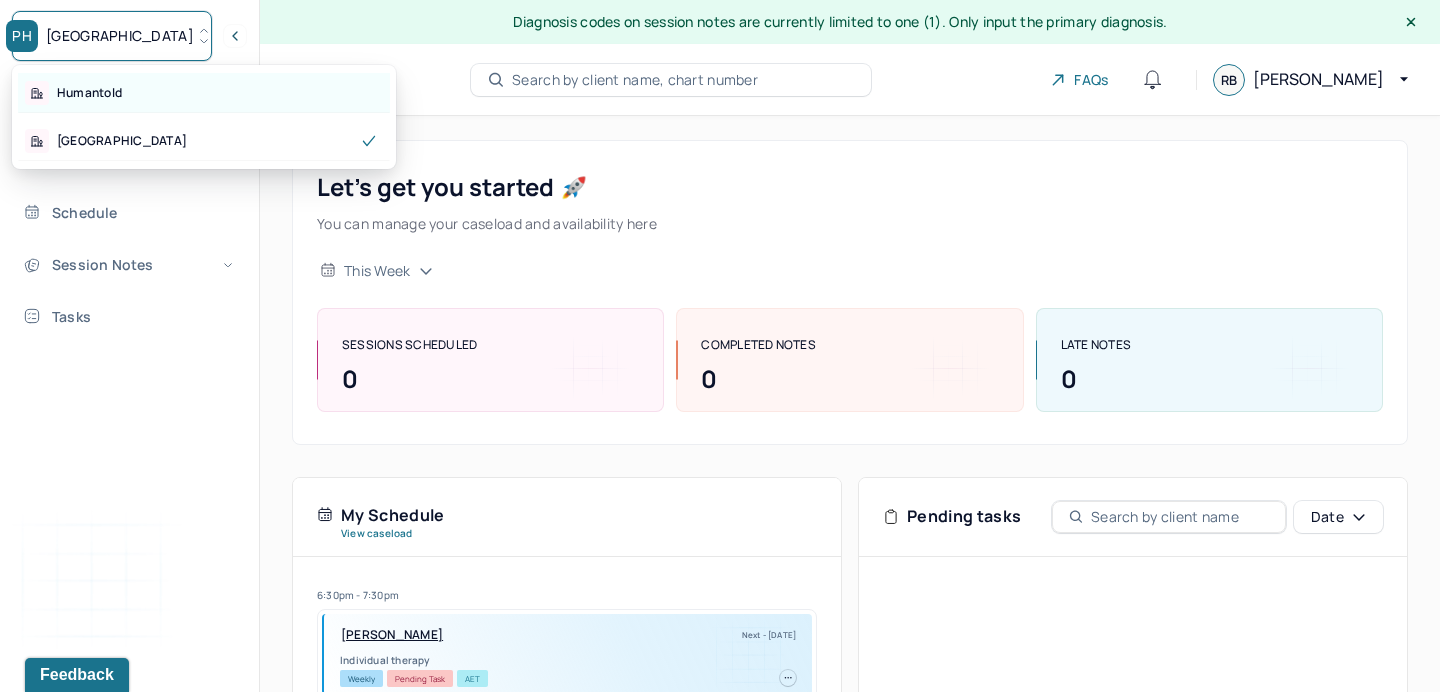 click on "Humantold" at bounding box center [89, 93] 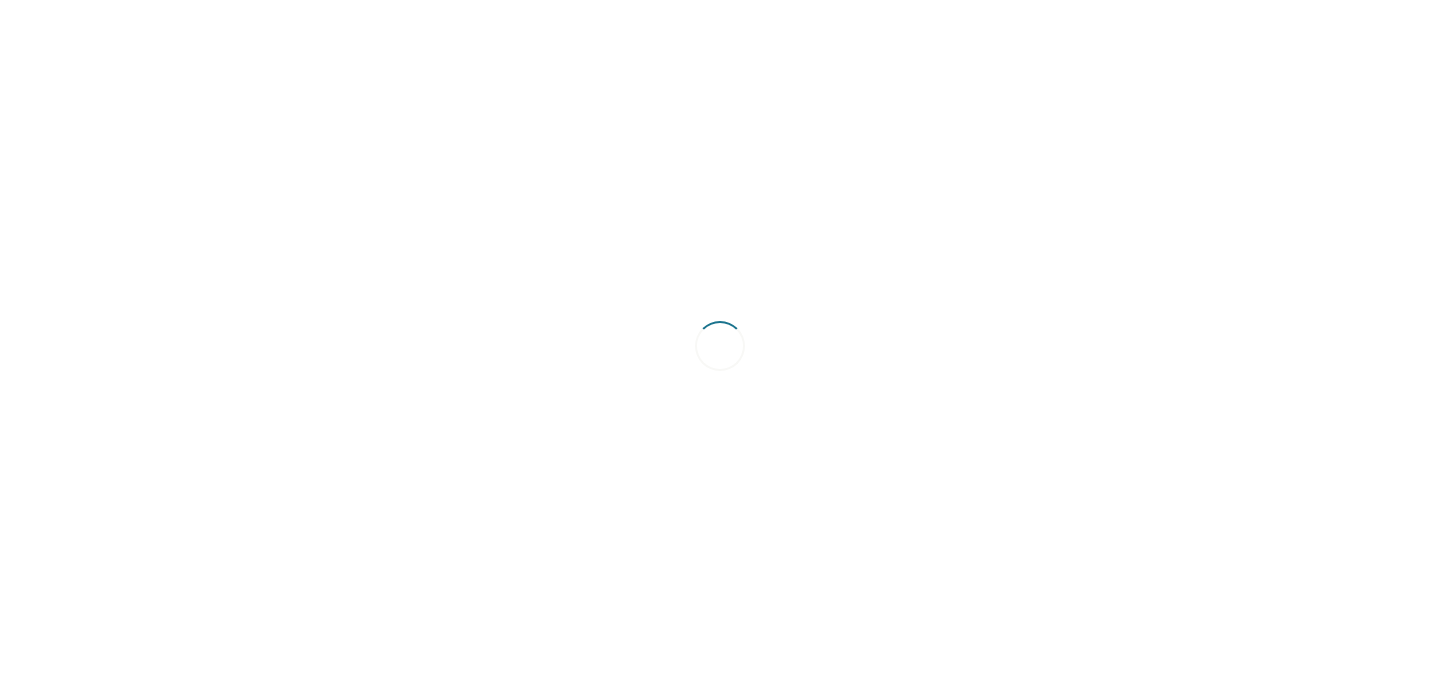 scroll, scrollTop: 52, scrollLeft: 0, axis: vertical 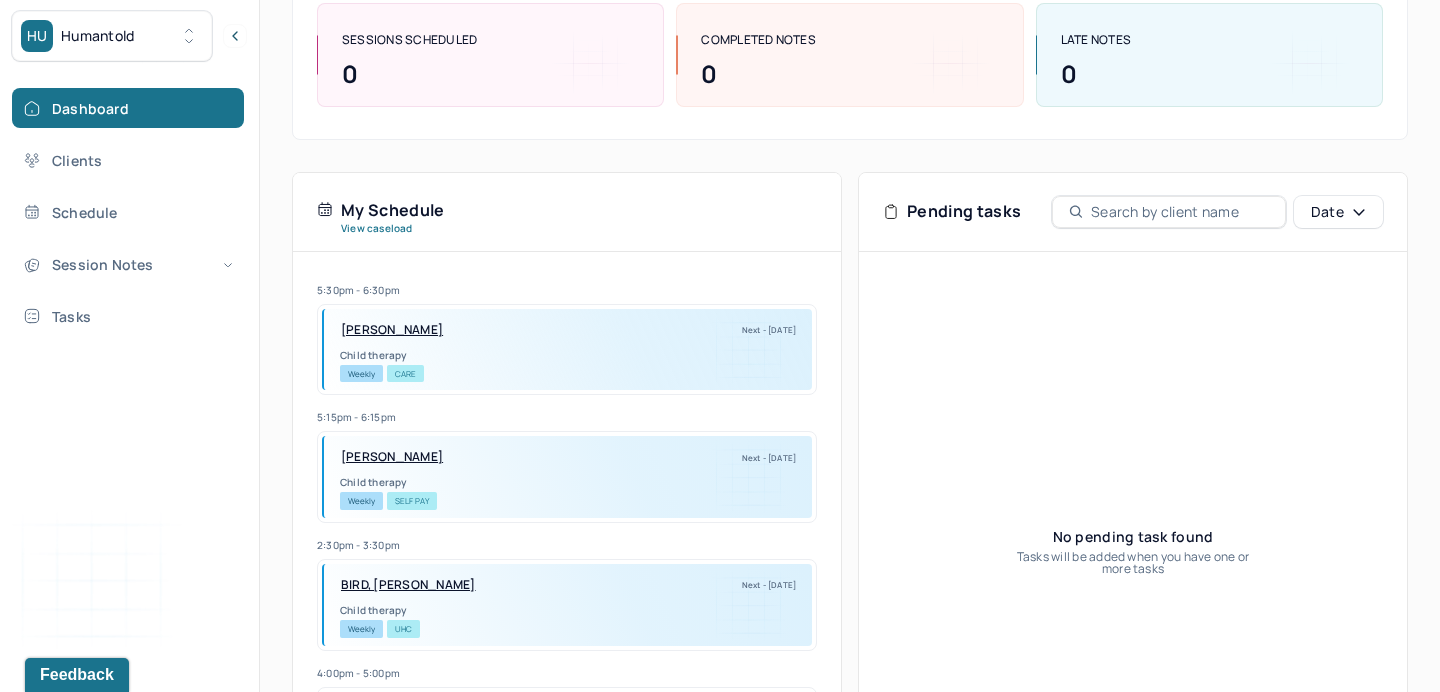 click on "GALARZA, TATIANA" at bounding box center [392, 330] 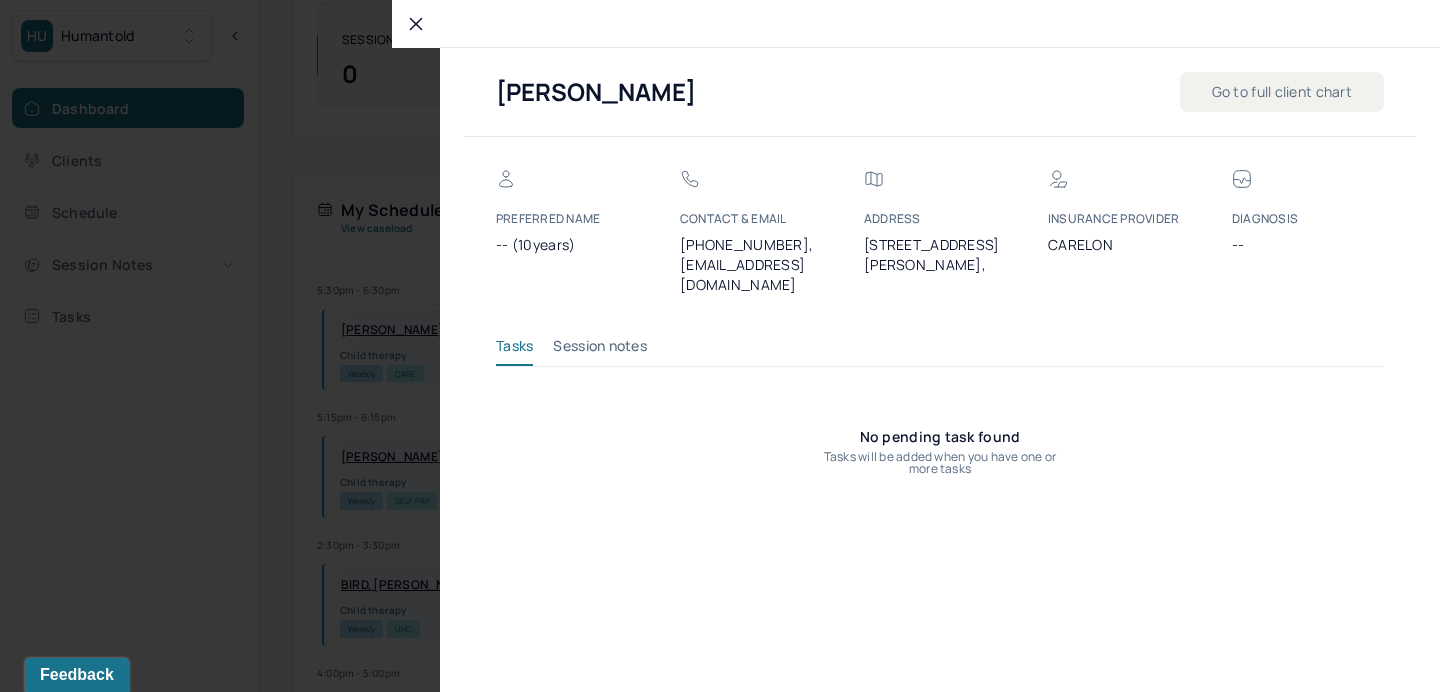 click on "Session notes" at bounding box center (600, 350) 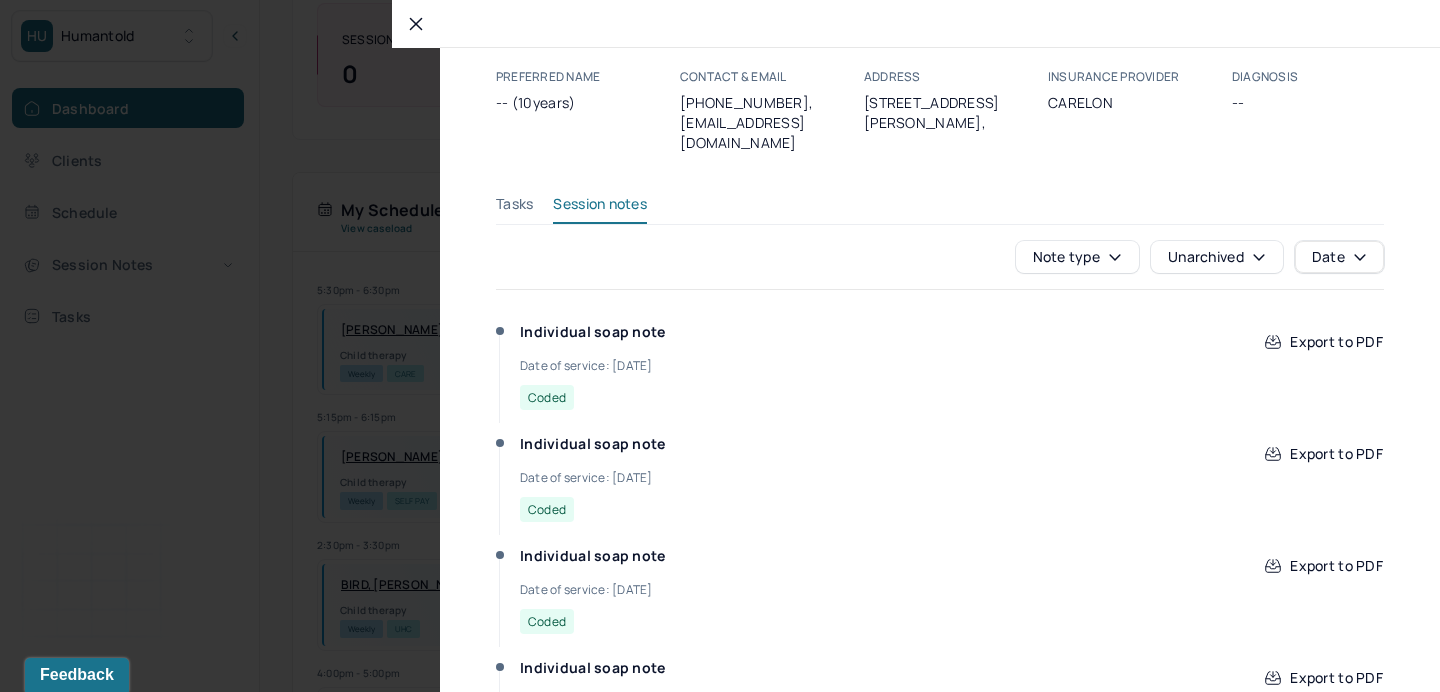 scroll, scrollTop: 0, scrollLeft: 0, axis: both 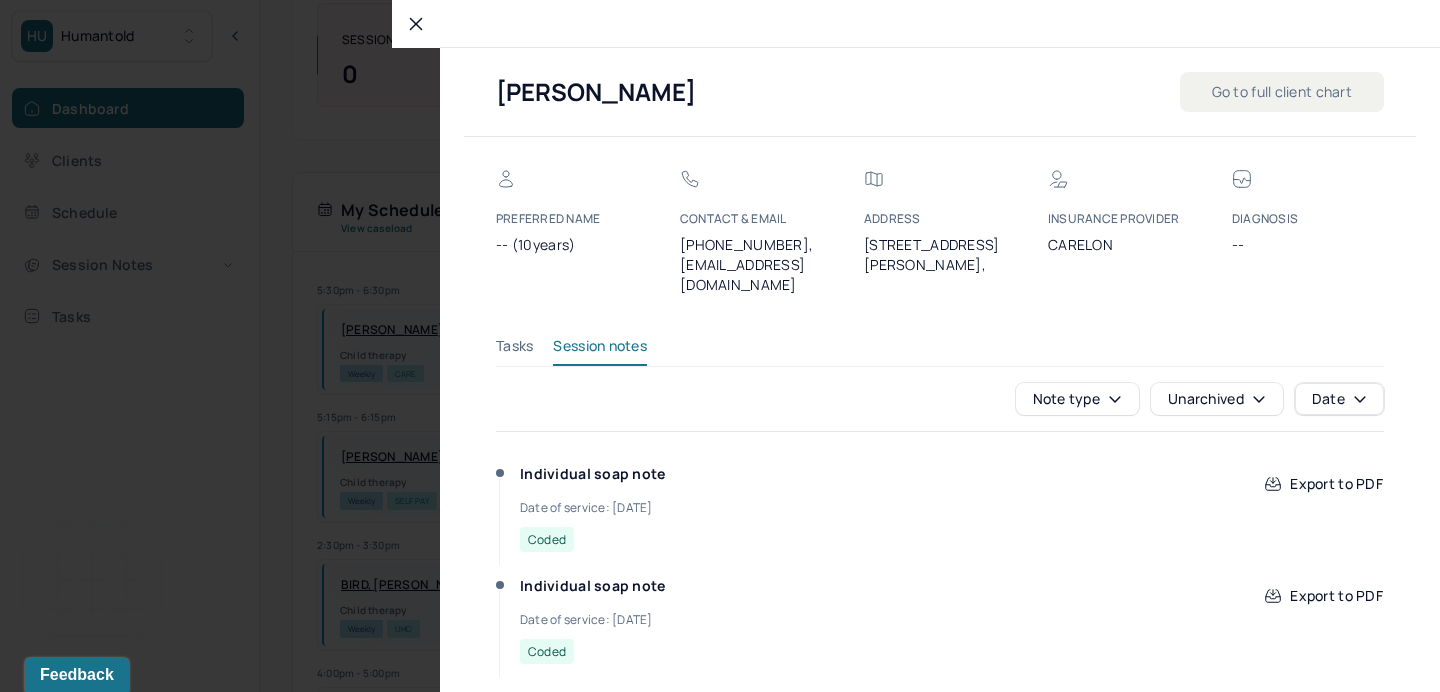 click on "Go to full client chart" at bounding box center (1282, 92) 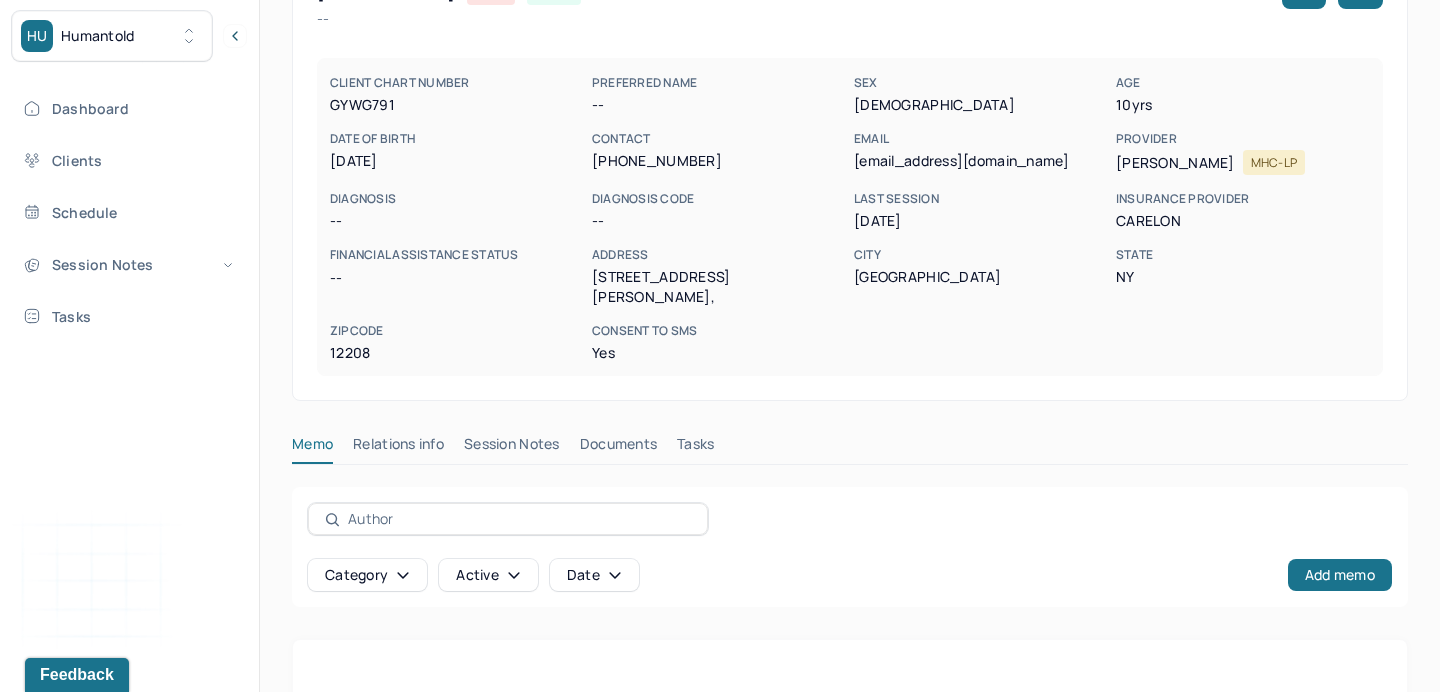 scroll, scrollTop: 409, scrollLeft: 0, axis: vertical 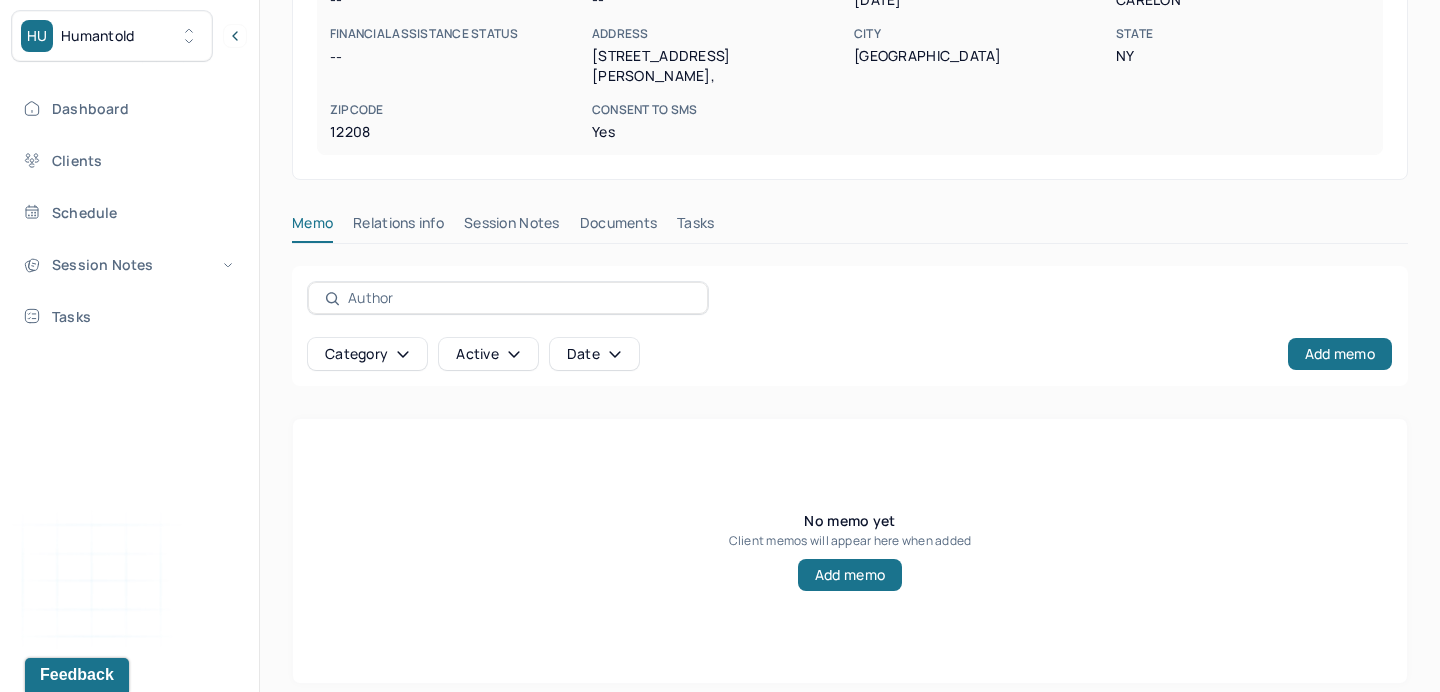 click on "Session Notes" at bounding box center (512, 227) 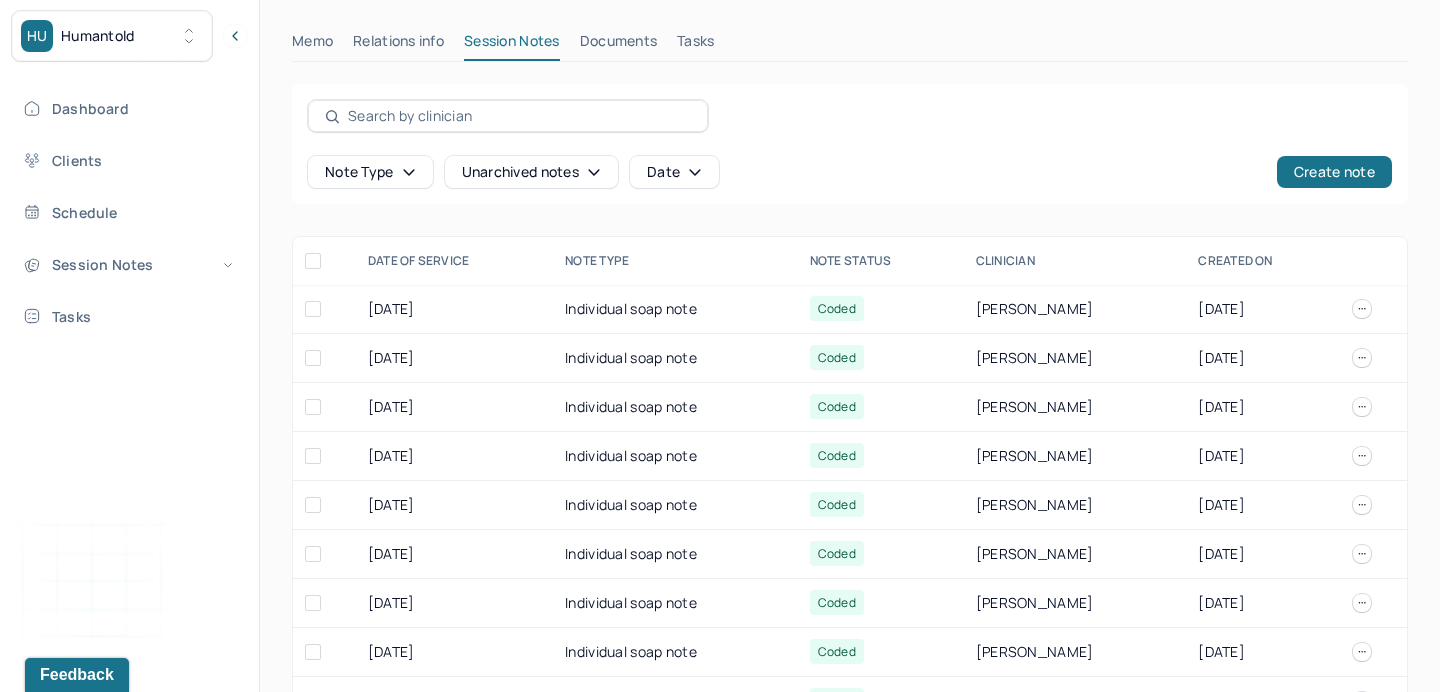 scroll, scrollTop: 697, scrollLeft: 0, axis: vertical 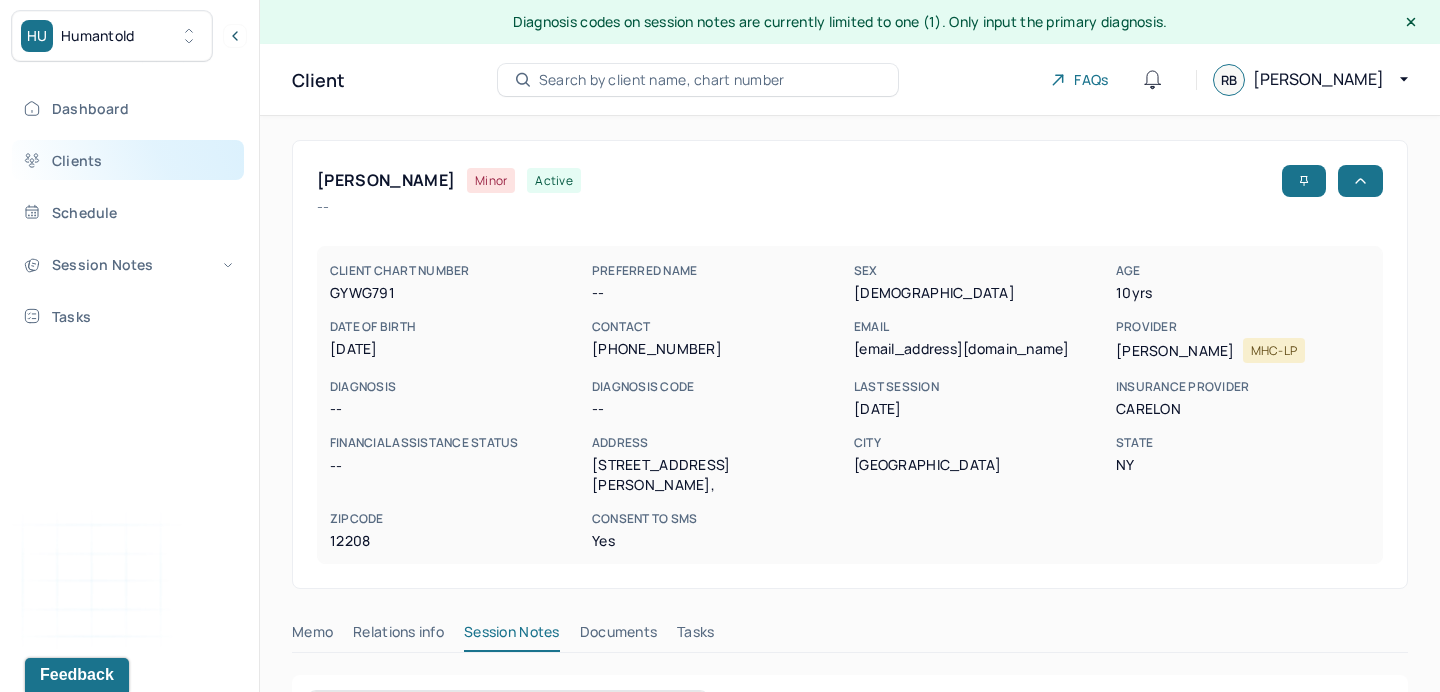 click on "Clients" at bounding box center [128, 160] 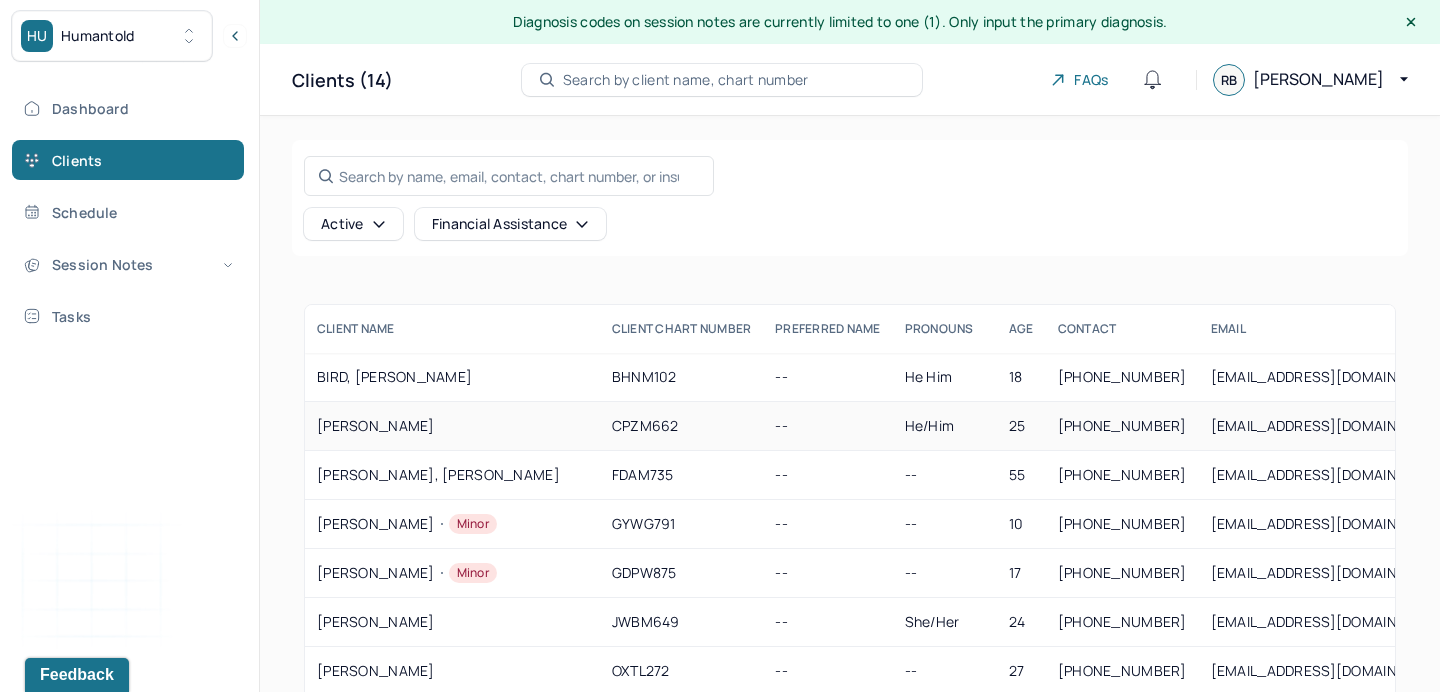 click on "CPZM662" at bounding box center (682, 426) 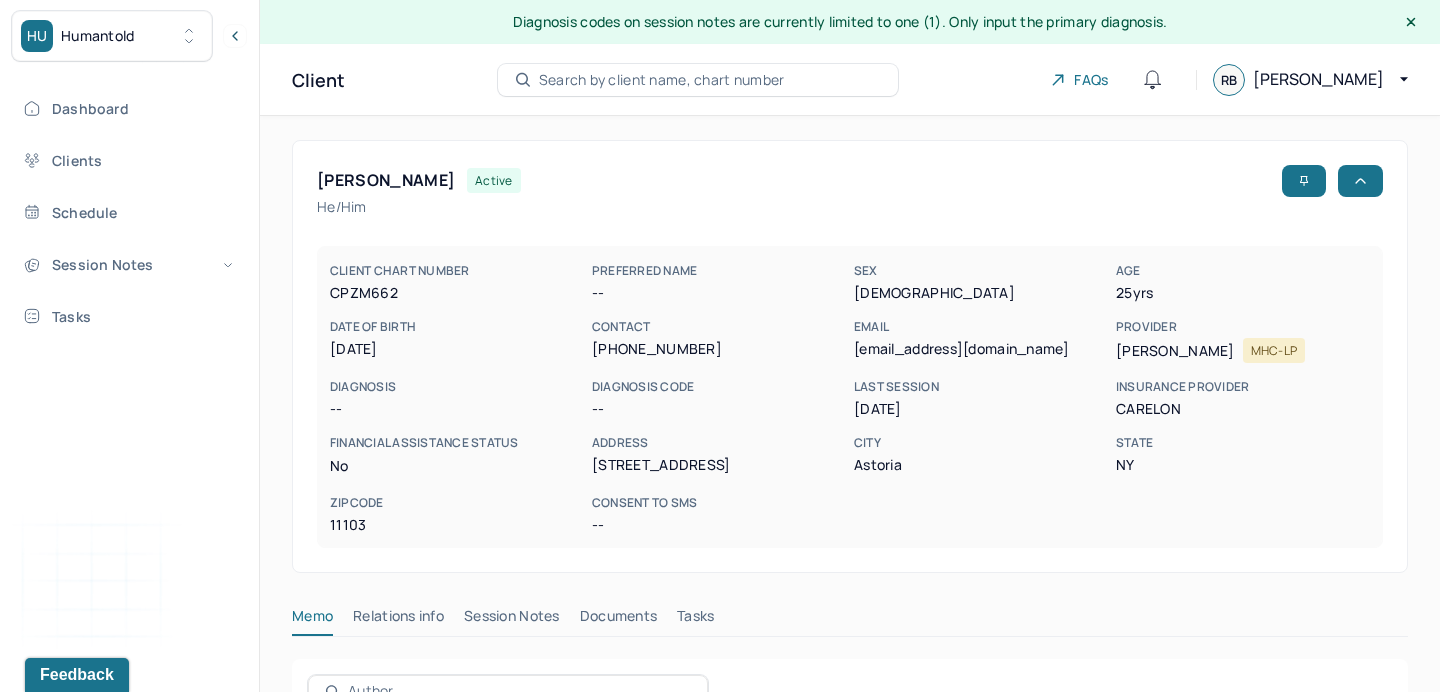 click on "Session Notes" at bounding box center [512, 620] 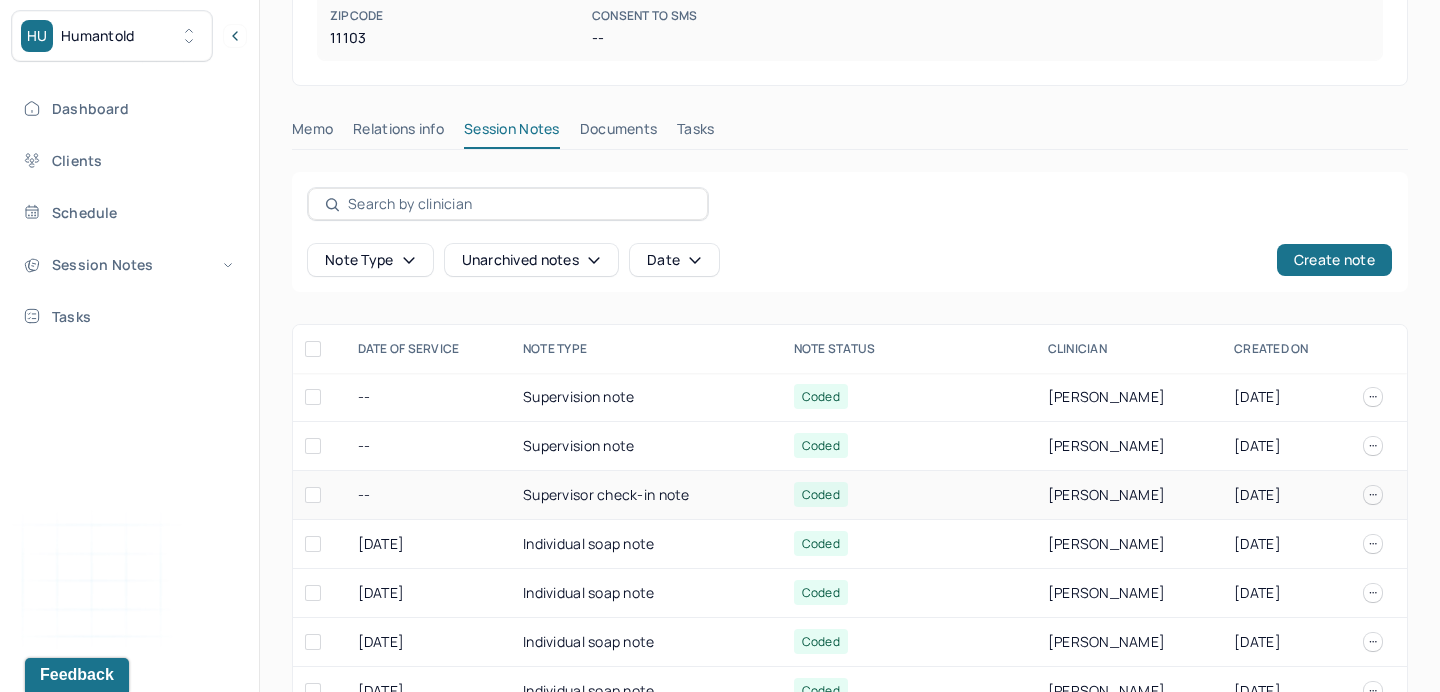 scroll, scrollTop: 485, scrollLeft: 0, axis: vertical 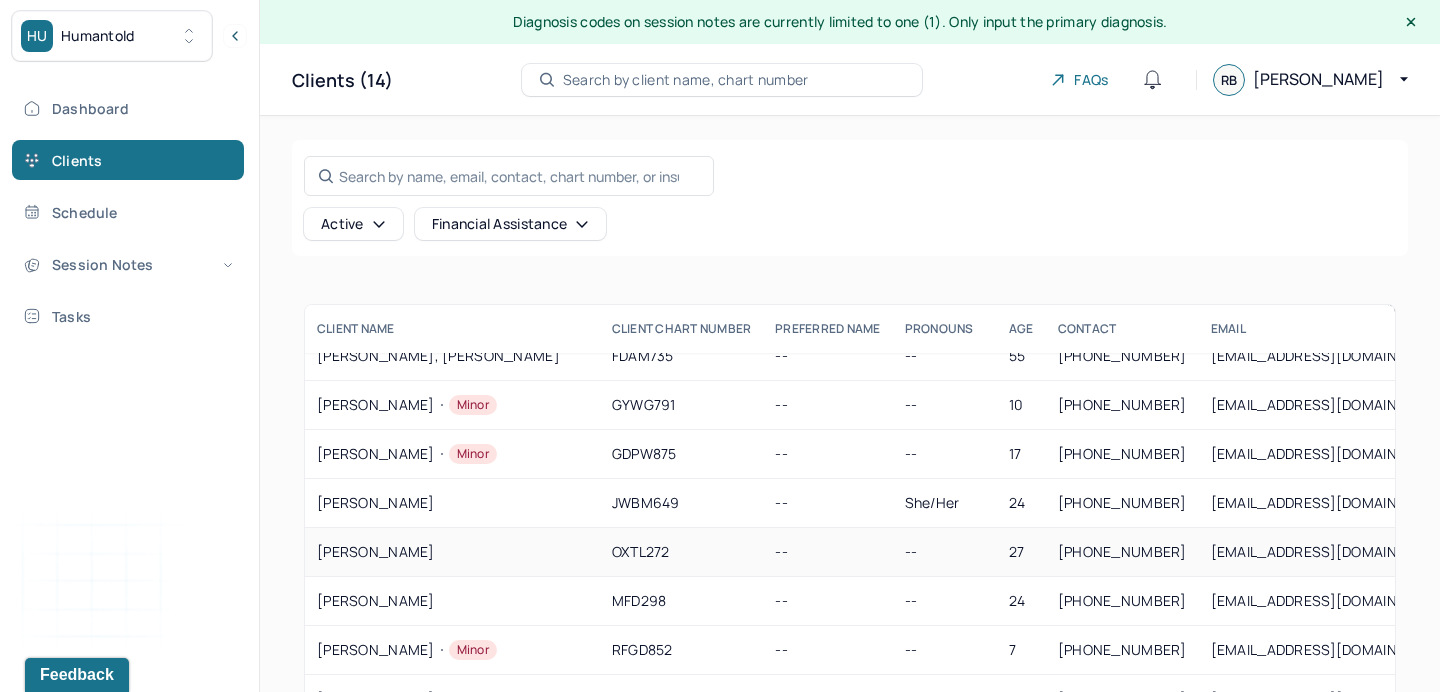 click on "ONG, TIFFANY" at bounding box center (452, 552) 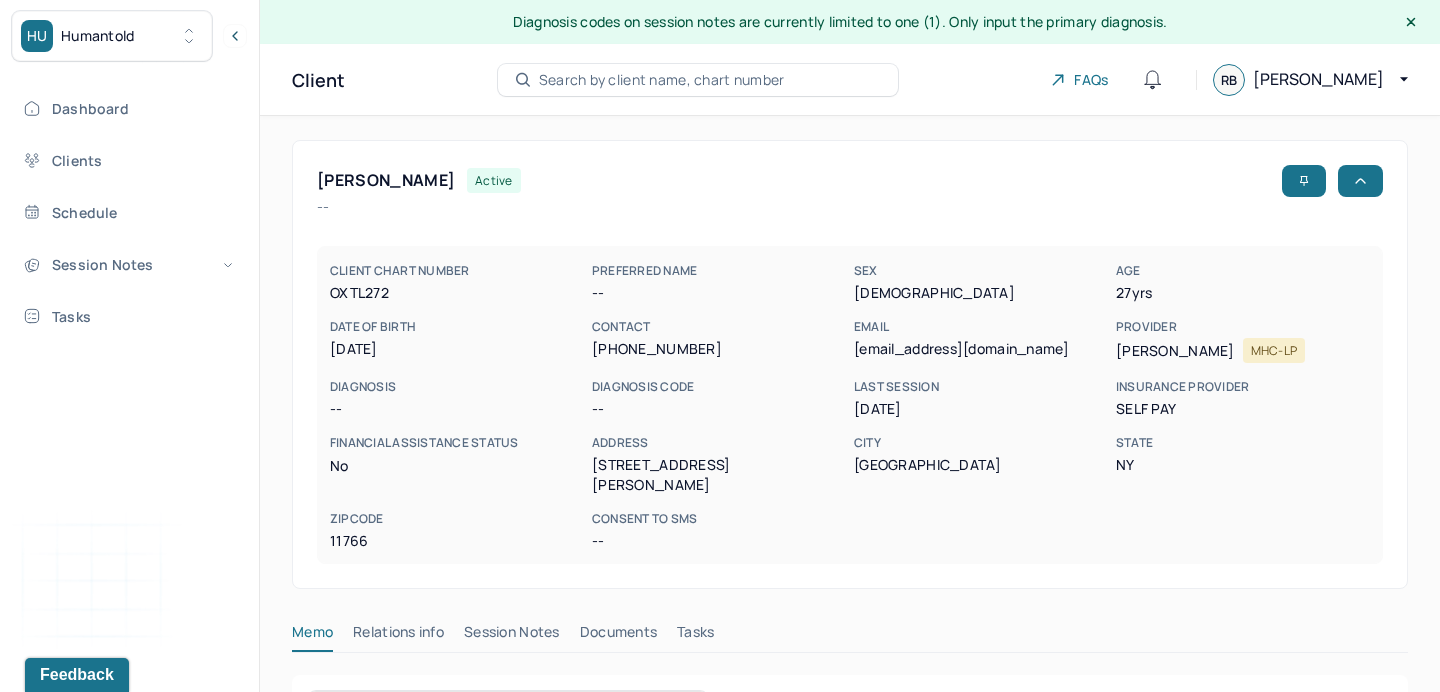 click on "Session Notes" at bounding box center (512, 636) 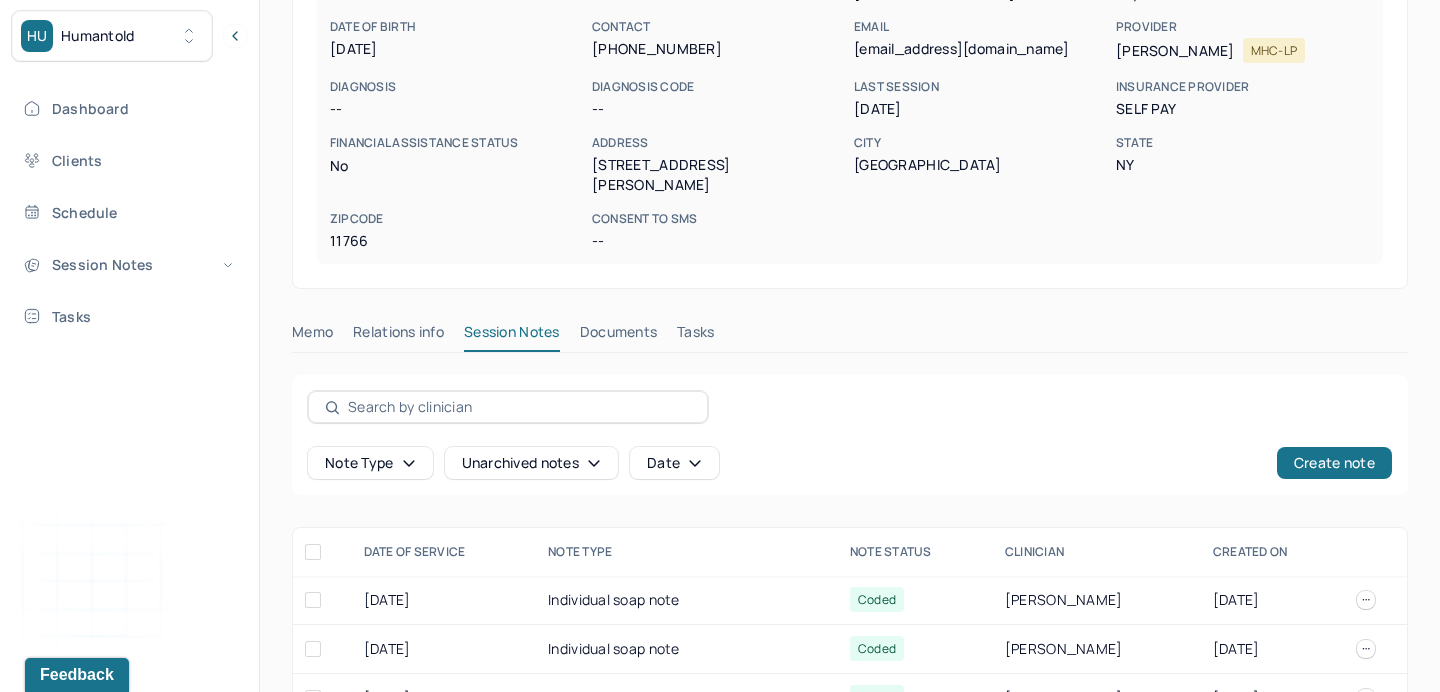 scroll, scrollTop: 302, scrollLeft: 0, axis: vertical 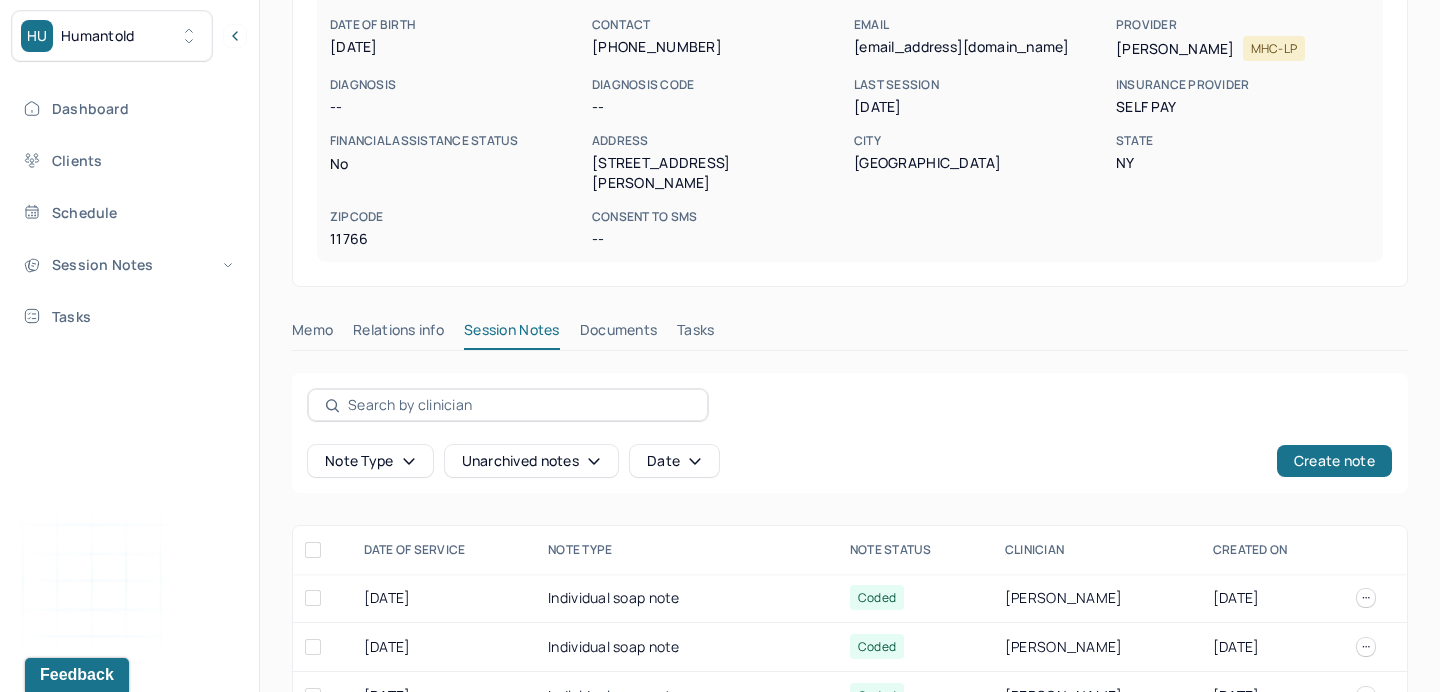 click on "HU Humantold" at bounding box center (112, 36) 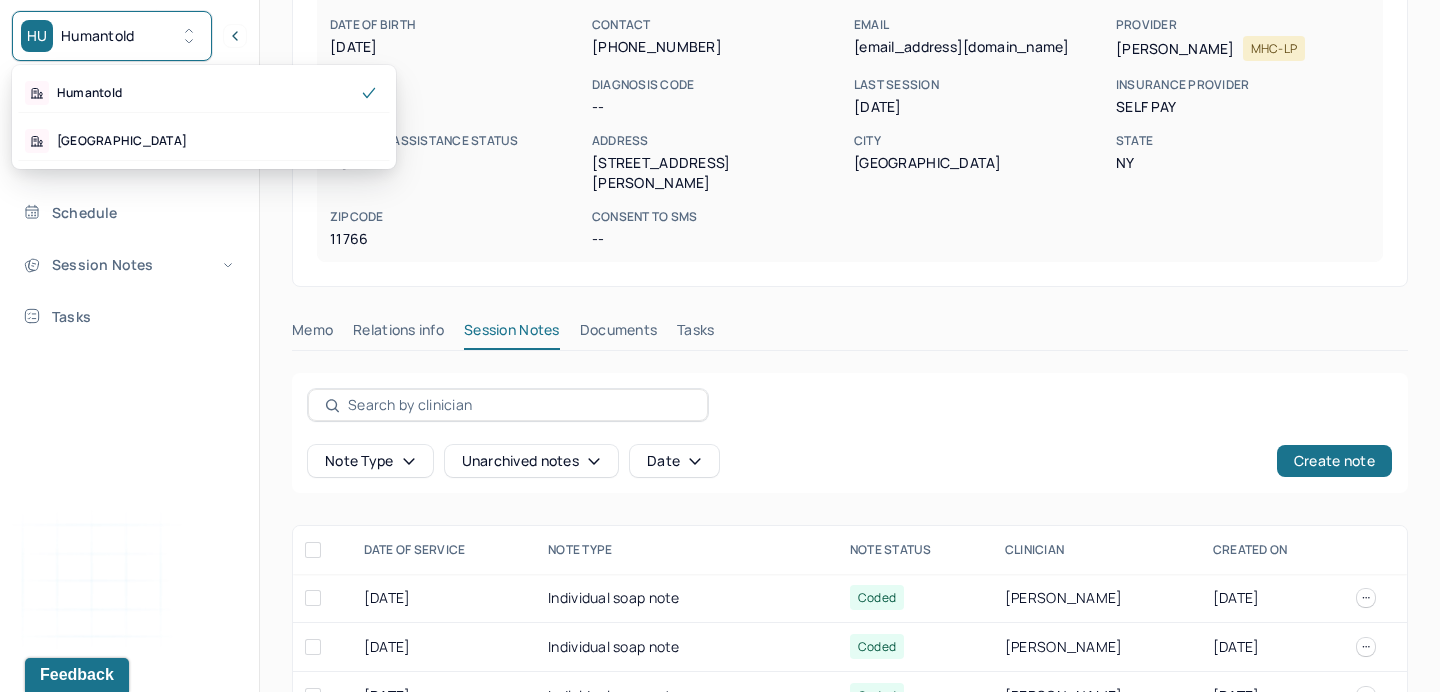 click on "Humantold     Park Hill" at bounding box center [204, 117] 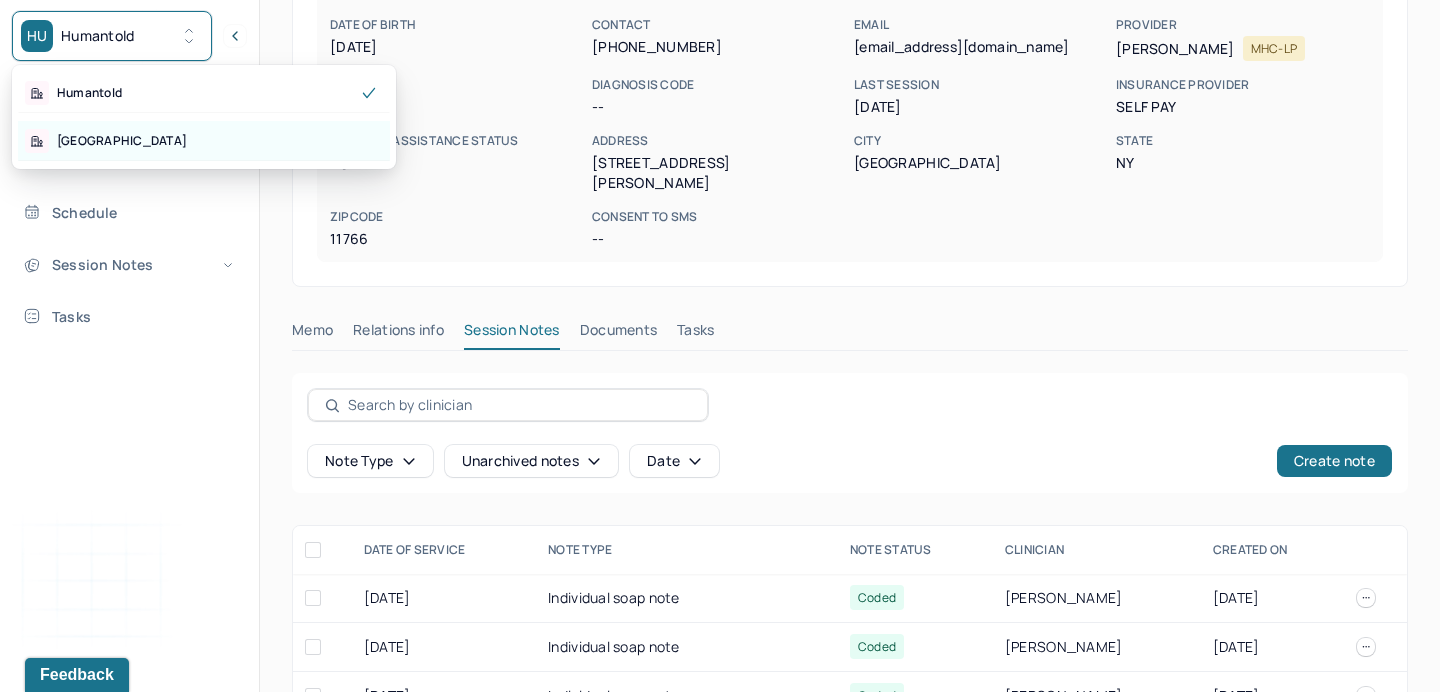 click on "[GEOGRAPHIC_DATA]" at bounding box center (122, 141) 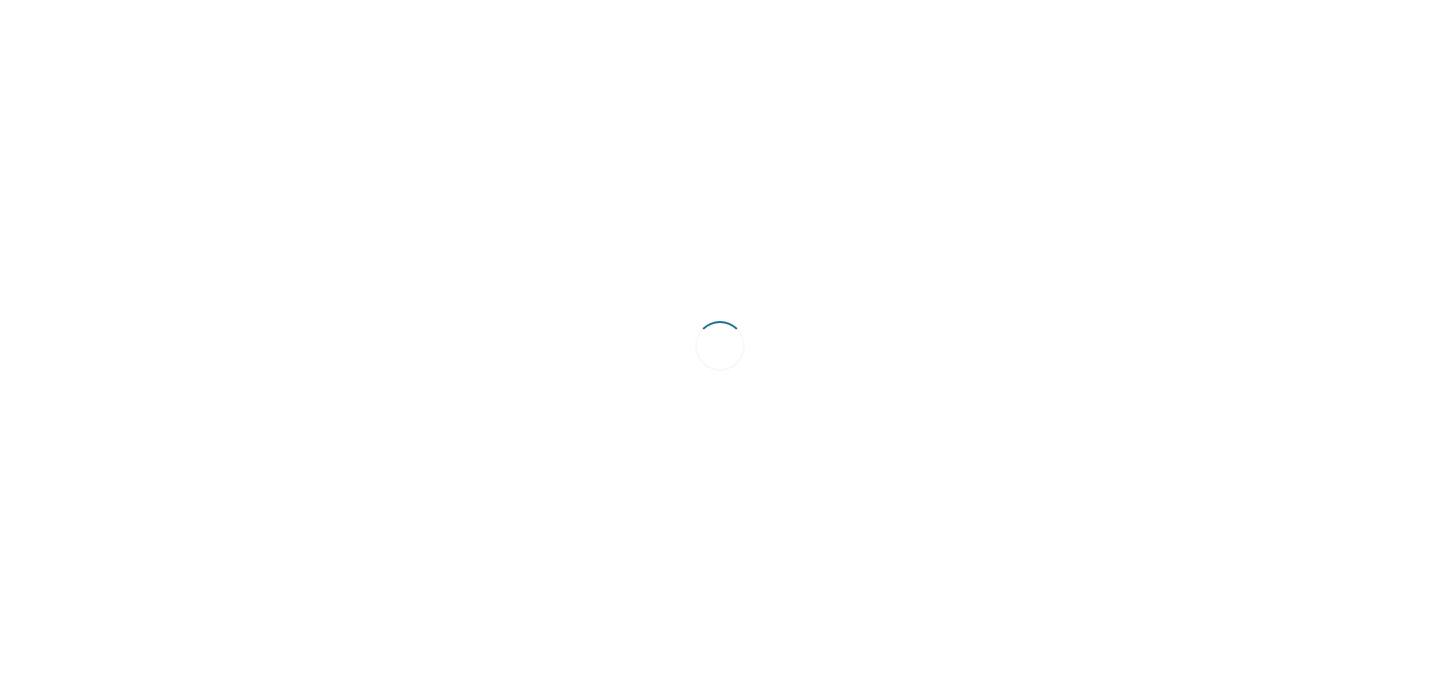 scroll, scrollTop: 0, scrollLeft: 0, axis: both 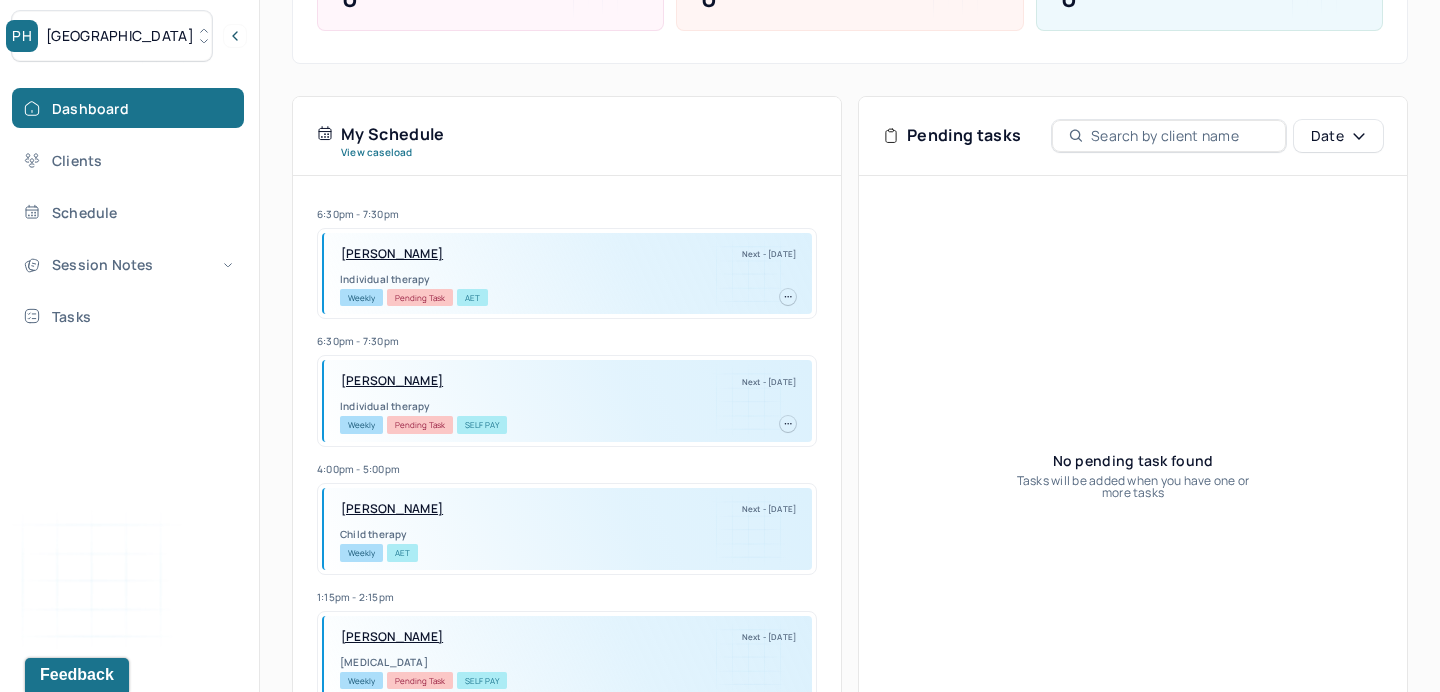 click on "[PERSON_NAME]" at bounding box center [392, 254] 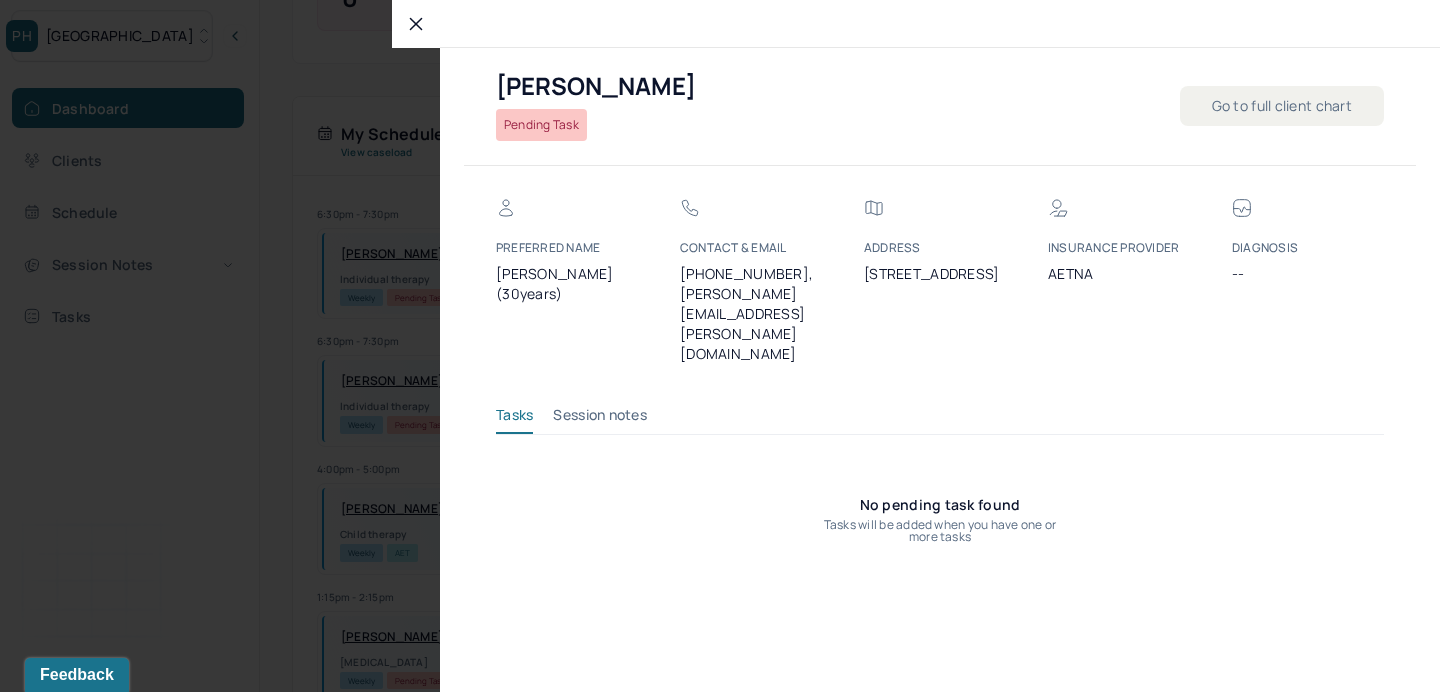 click on "Session notes" at bounding box center (600, 419) 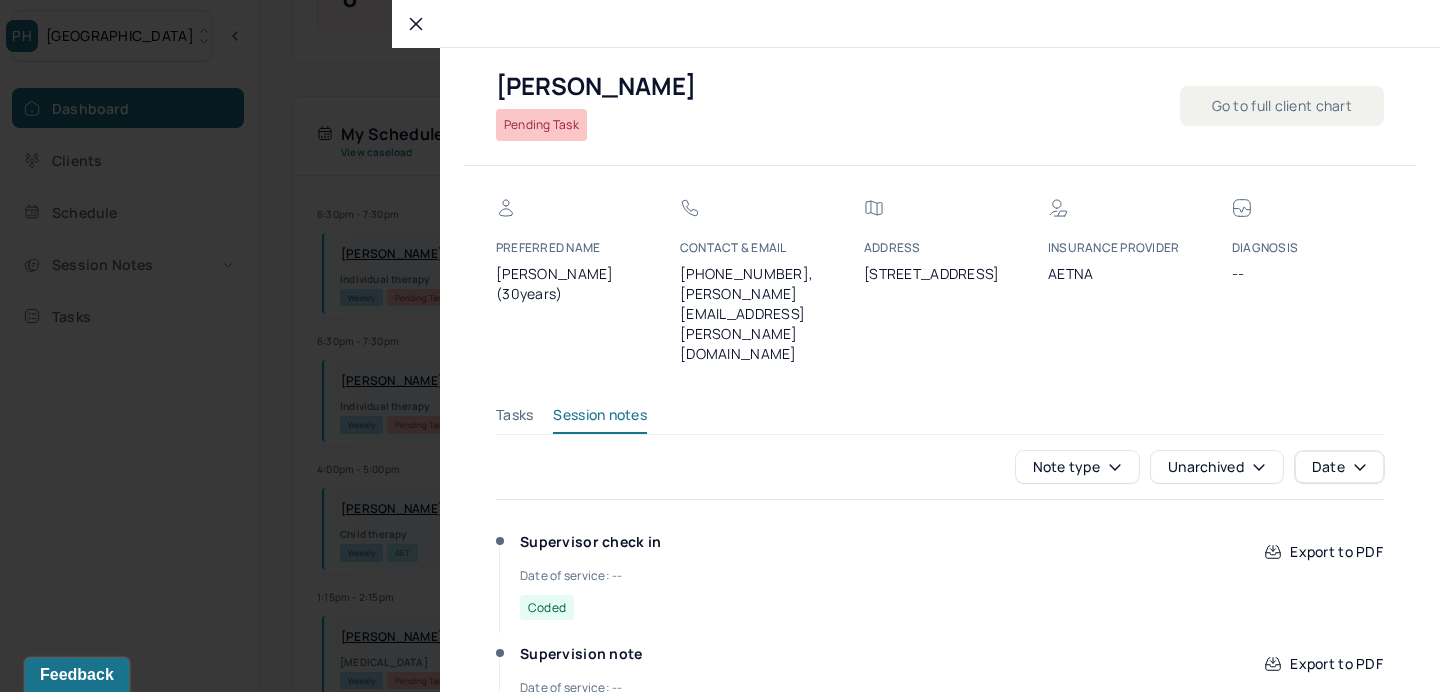 click on "Go to full client chart" at bounding box center [1282, 106] 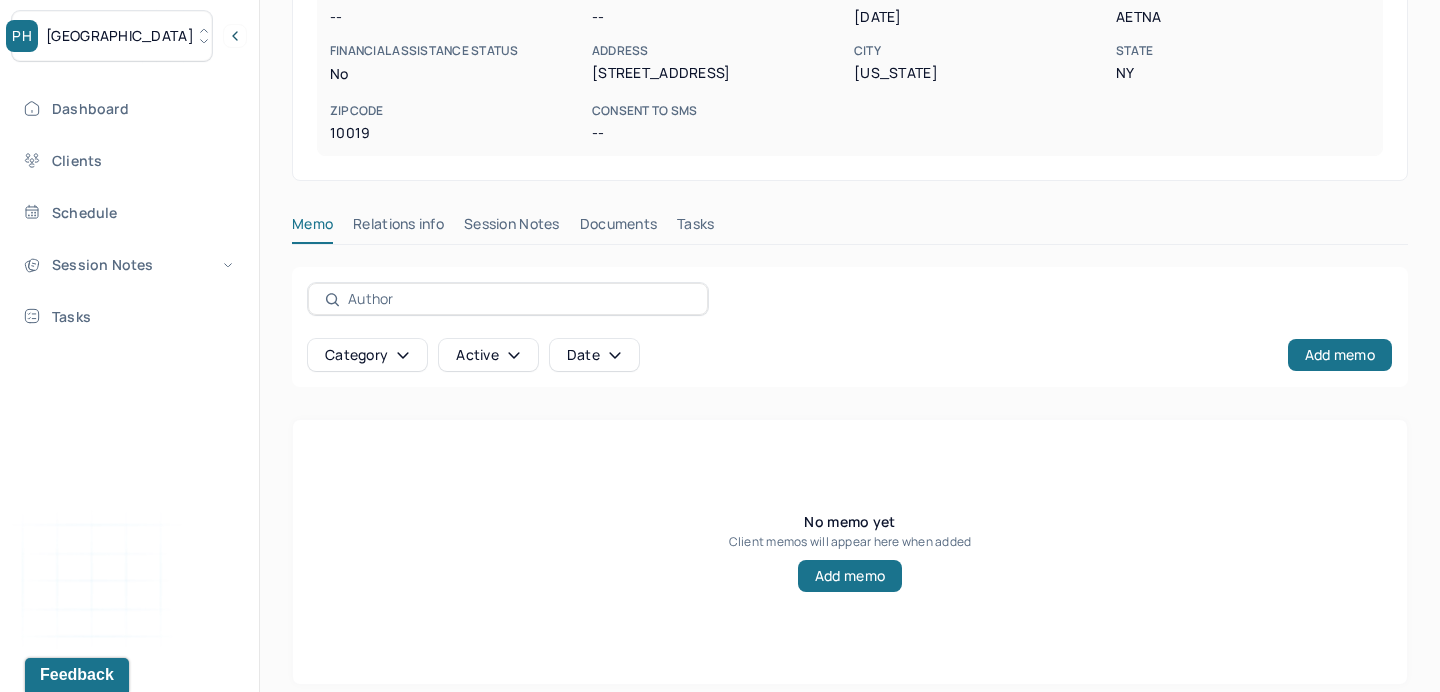 scroll, scrollTop: 409, scrollLeft: 0, axis: vertical 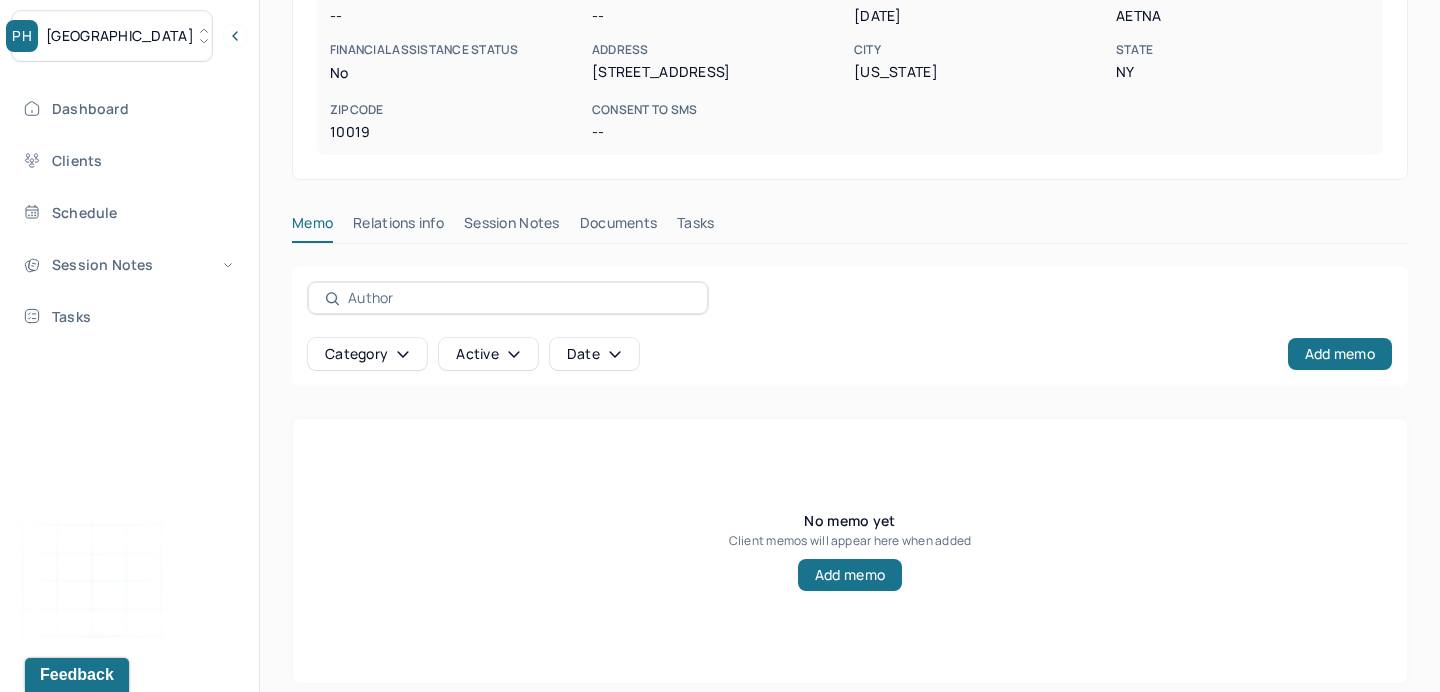 click on "Memo     Relations info     Session Notes     Documents     Tasks" at bounding box center [850, 228] 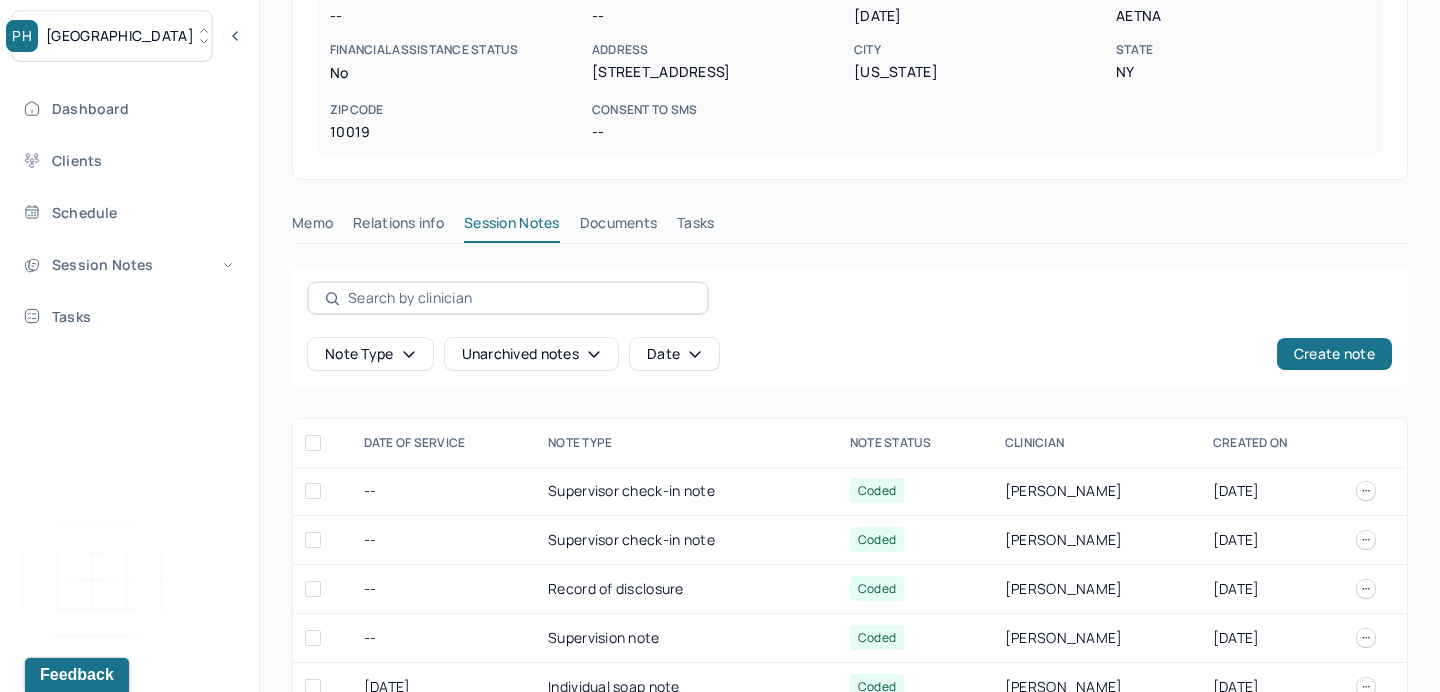 scroll, scrollTop: 458, scrollLeft: 0, axis: vertical 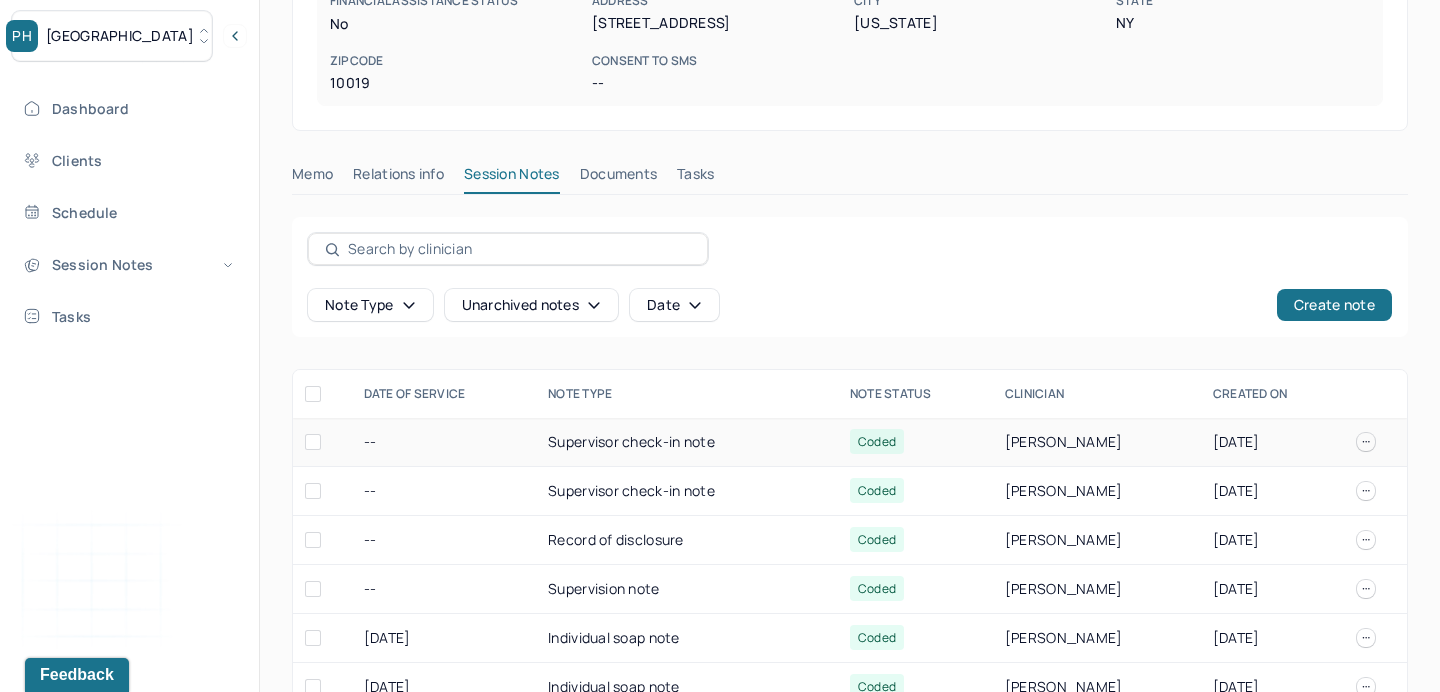 click on "Supervisor check-in note" at bounding box center [687, 442] 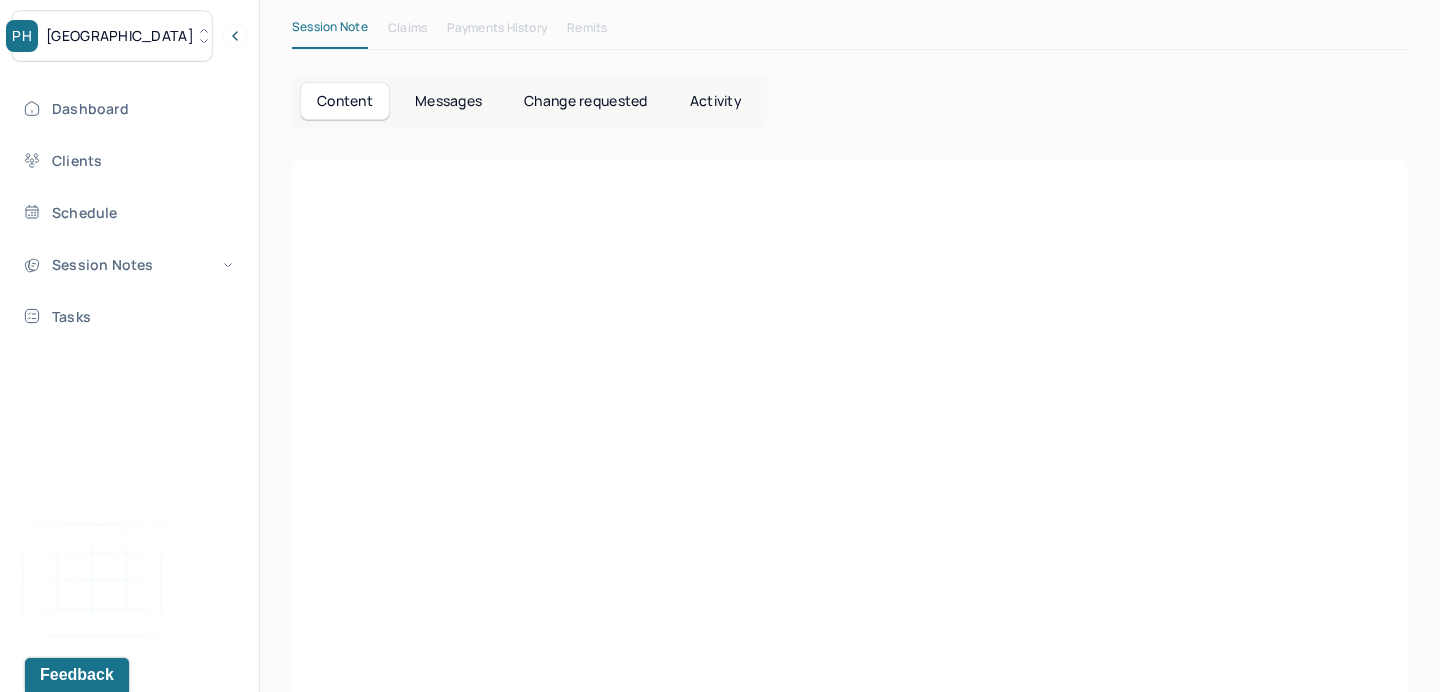 scroll, scrollTop: 297, scrollLeft: 0, axis: vertical 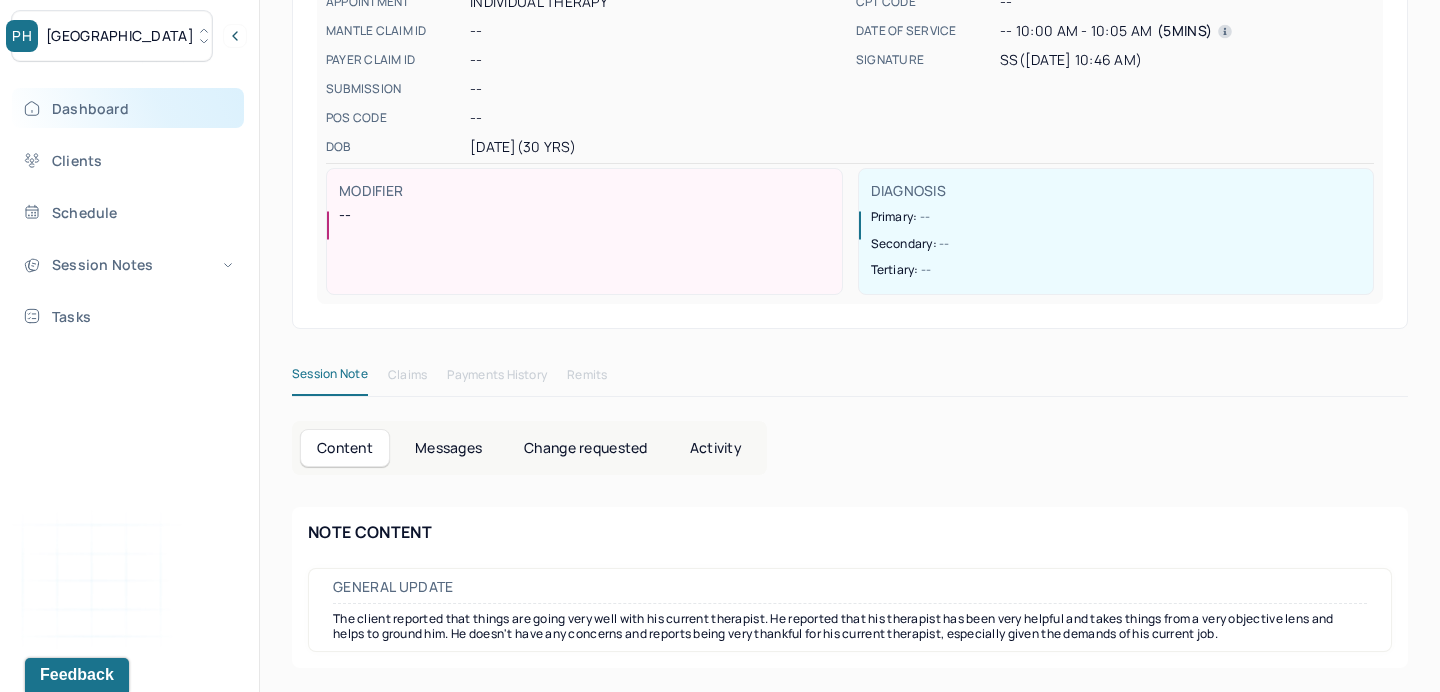 click on "Dashboard" at bounding box center [128, 108] 